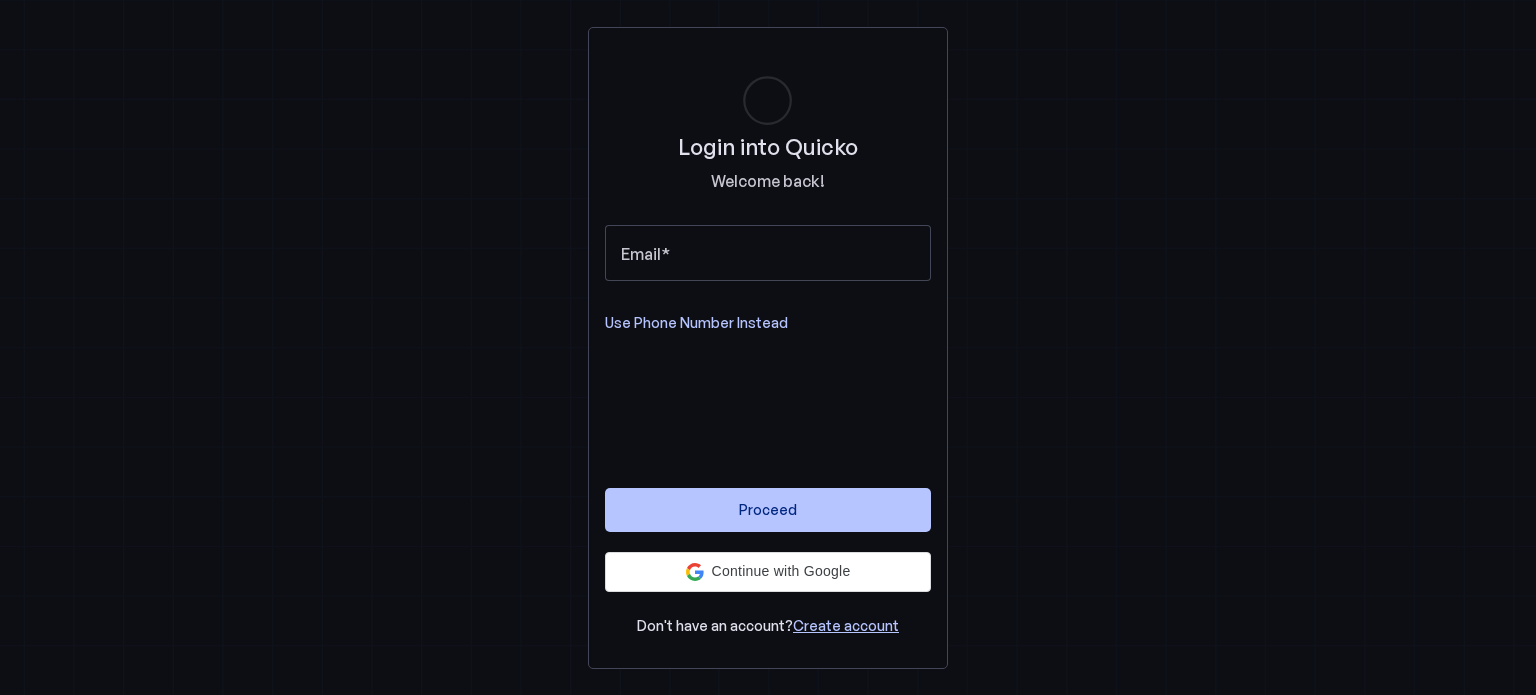 scroll, scrollTop: 0, scrollLeft: 0, axis: both 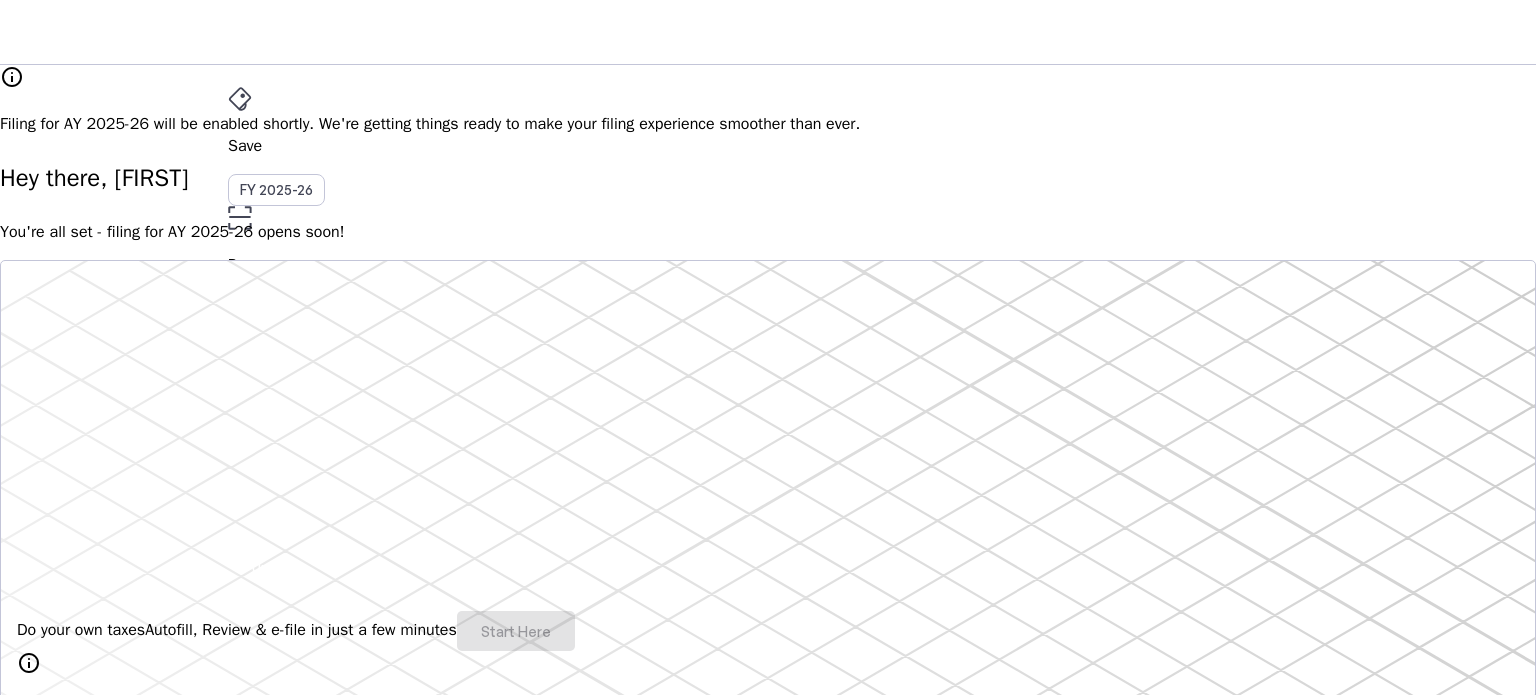 click on "More" at bounding box center (768, 440) 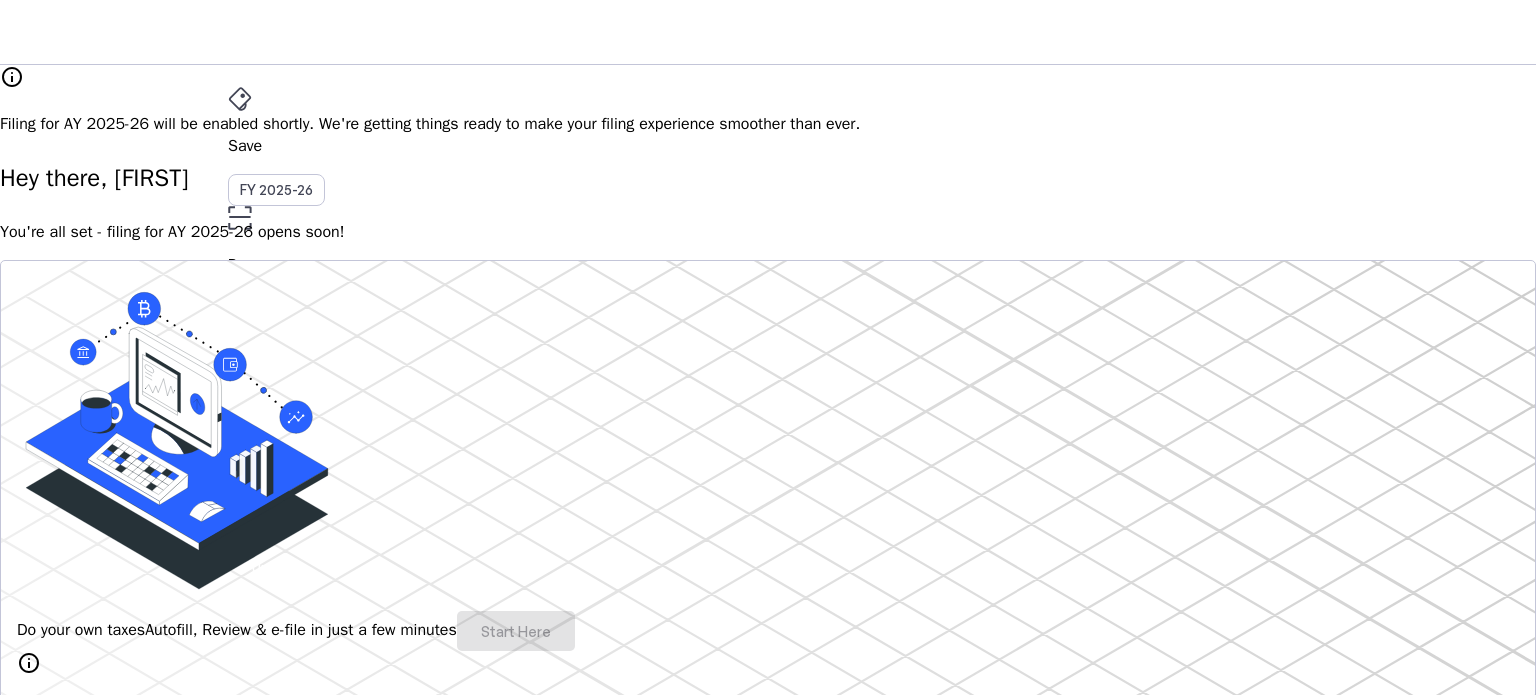 click at bounding box center (768, 3356) 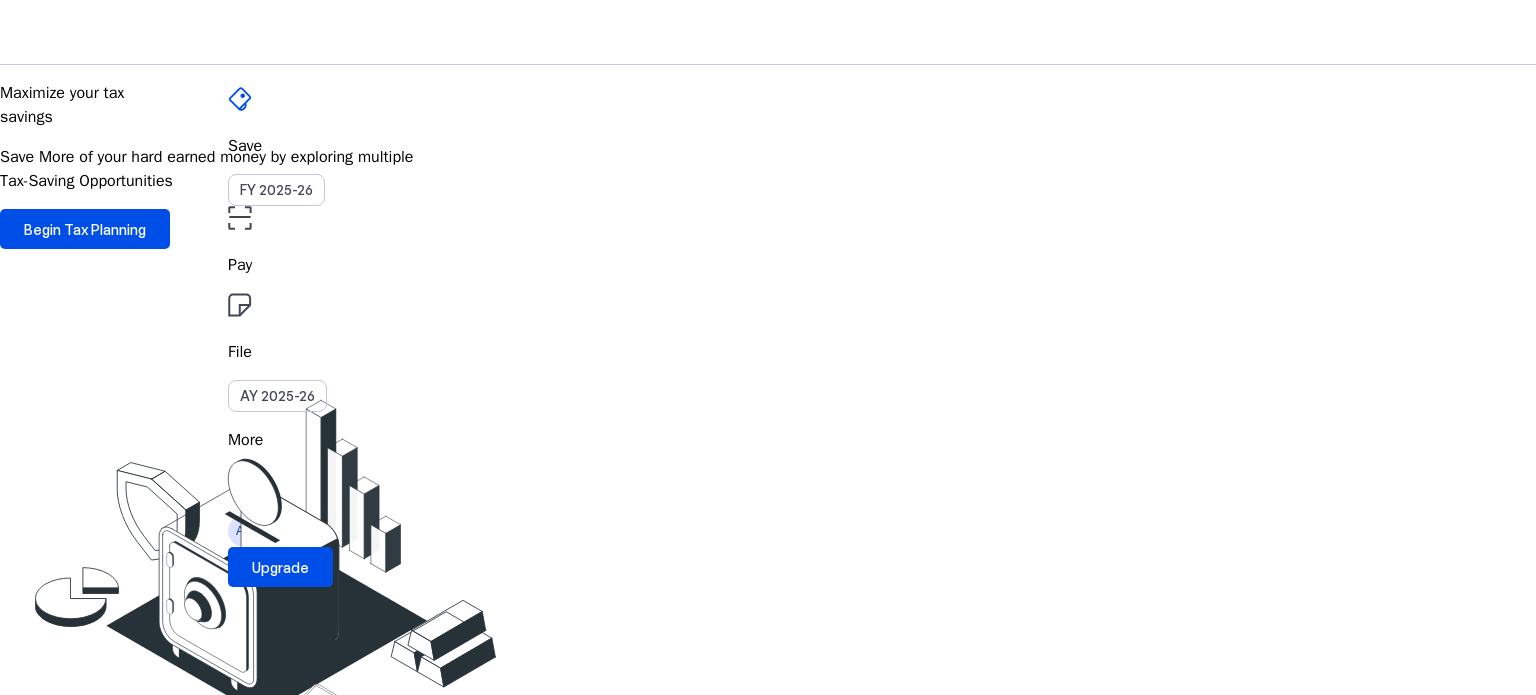 click on "AB" at bounding box center [244, 531] 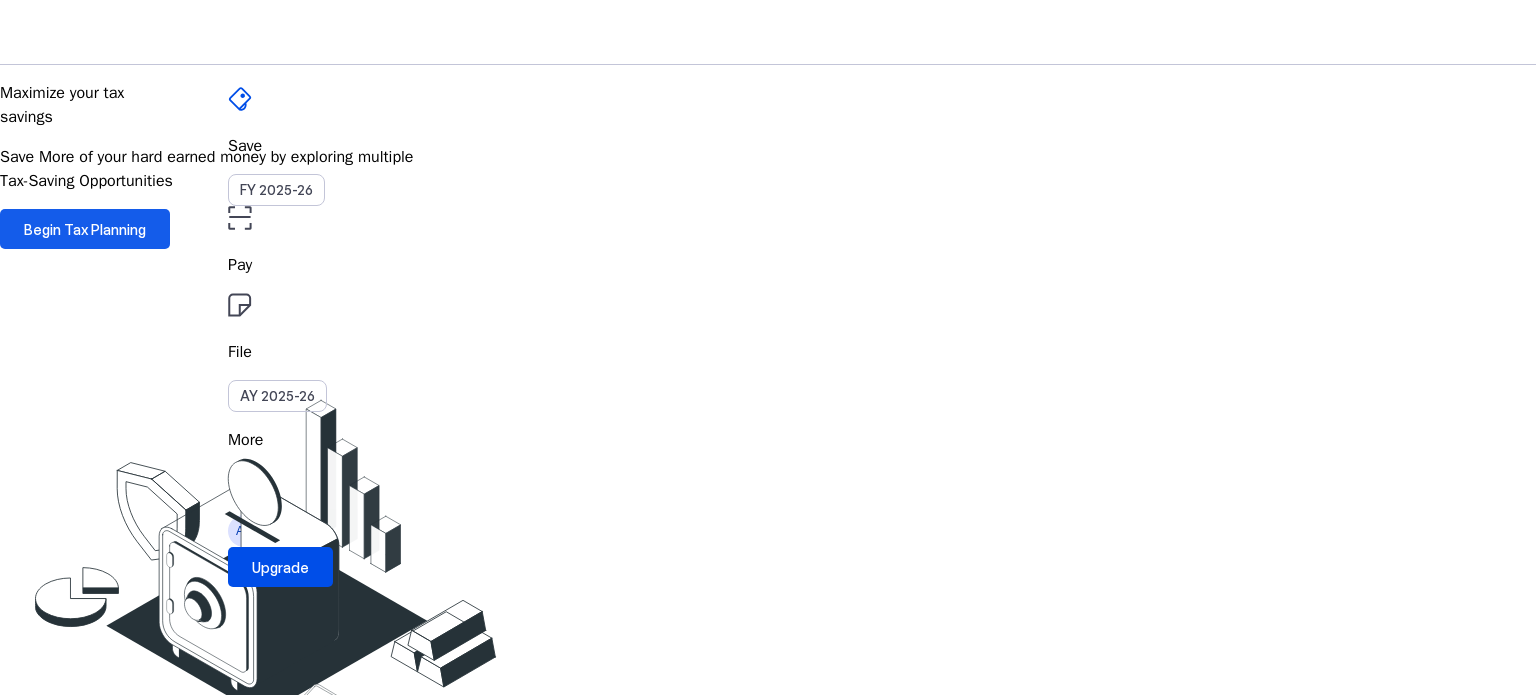 click at bounding box center (85, 229) 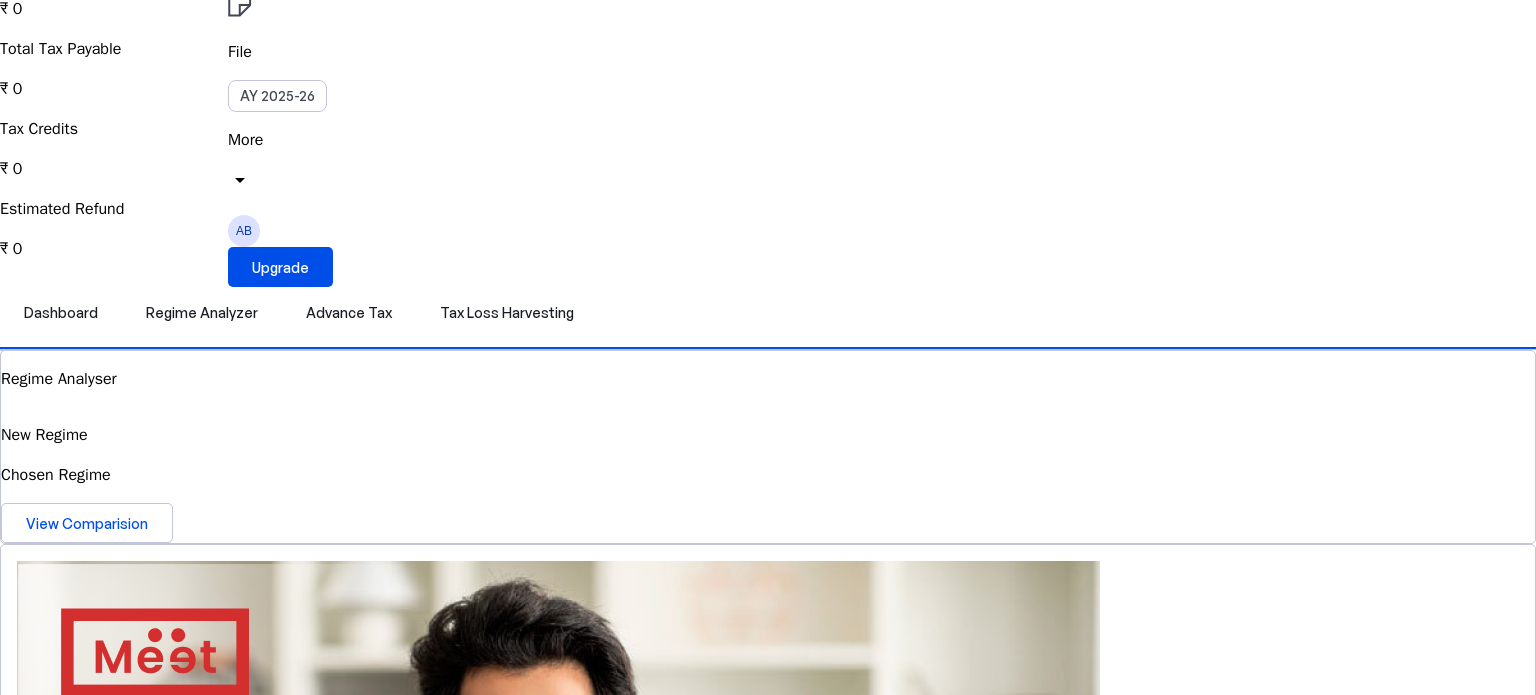 scroll, scrollTop: 0, scrollLeft: 0, axis: both 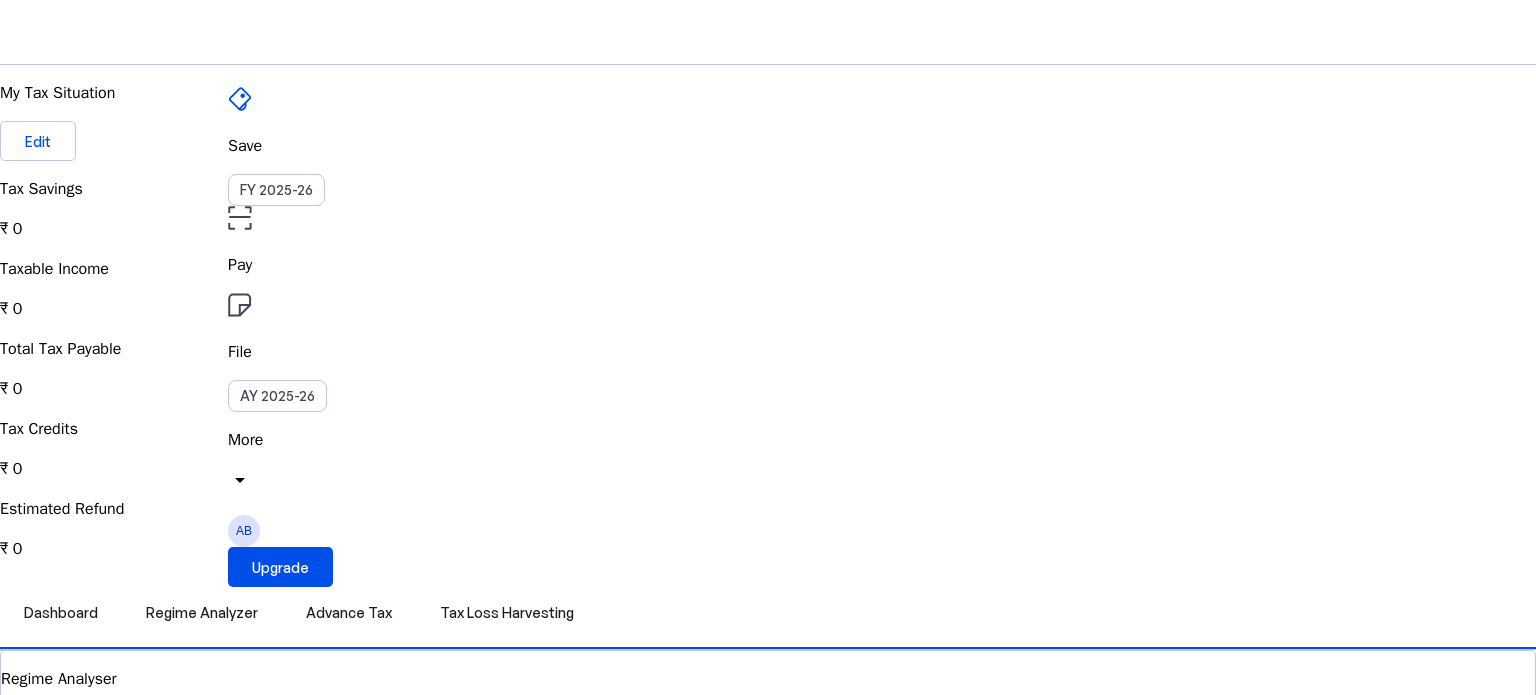 click on "Save FY 2025-26" at bounding box center (768, 146) 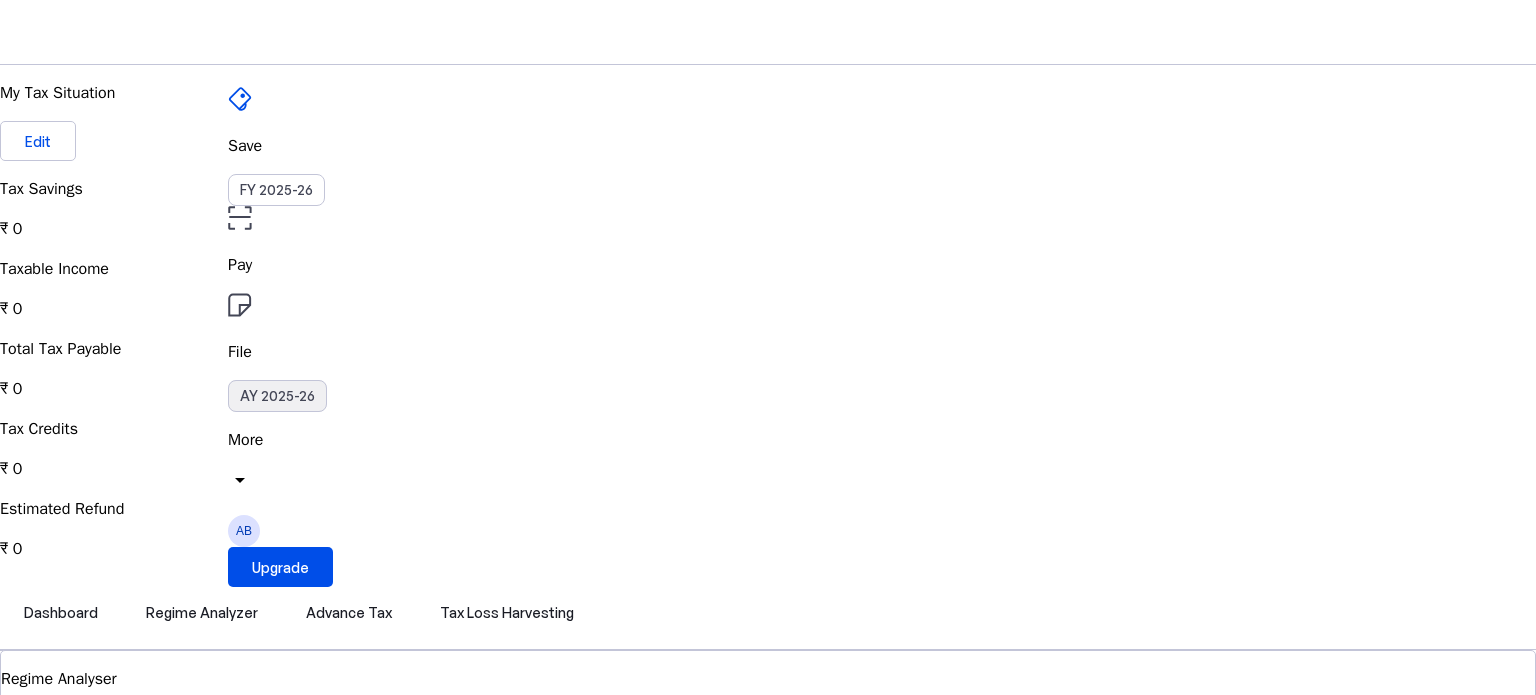 click on "AY 2025-26" at bounding box center (277, 396) 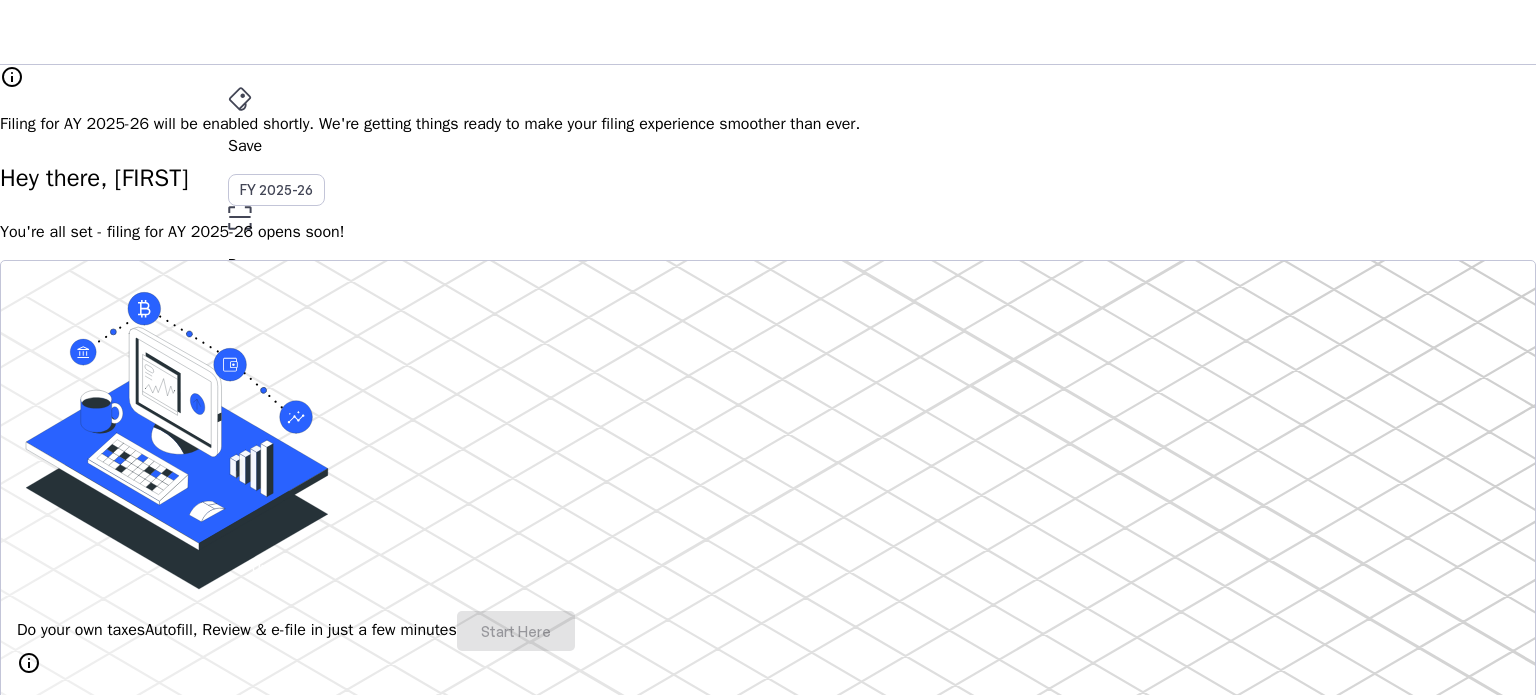 scroll, scrollTop: 200, scrollLeft: 0, axis: vertical 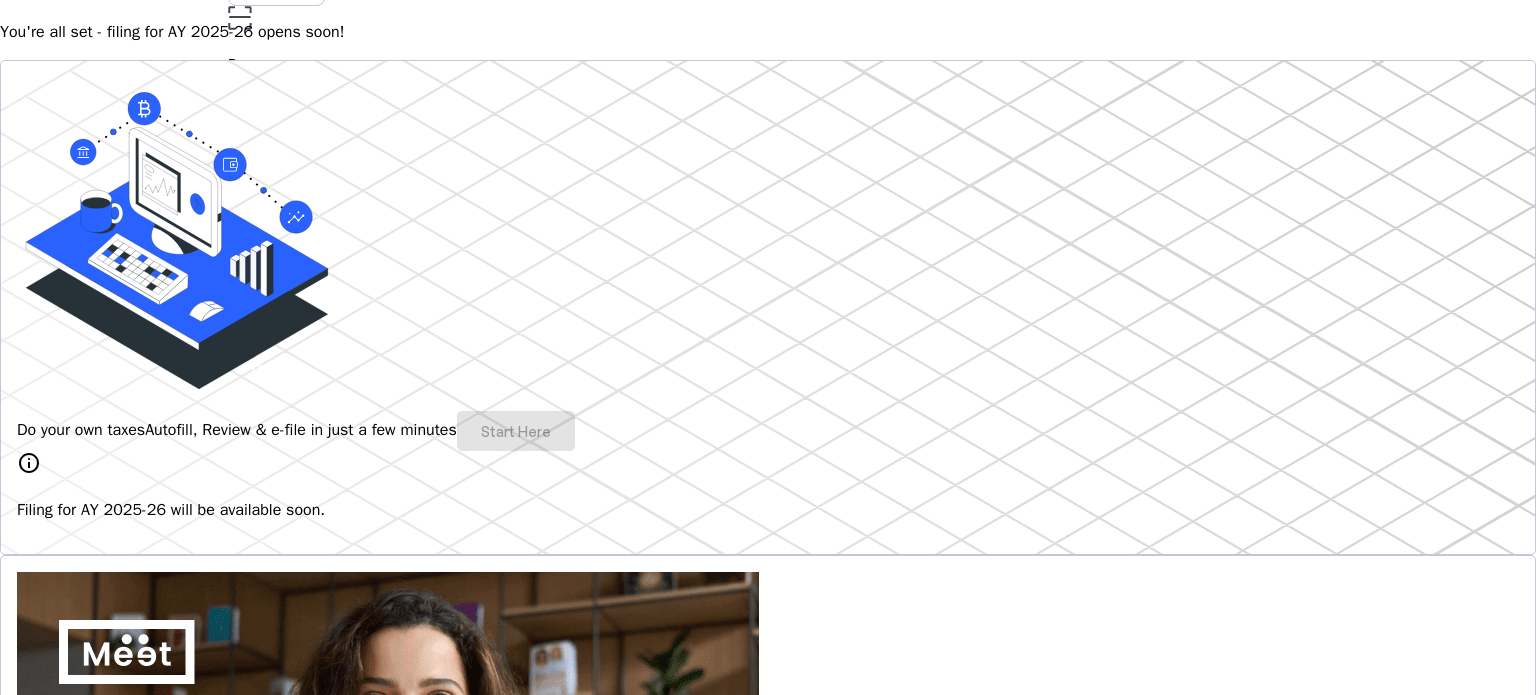 click on "Do your own taxes   Autofill, Review & e-file in just a few minutes   Start Here" at bounding box center [768, 431] 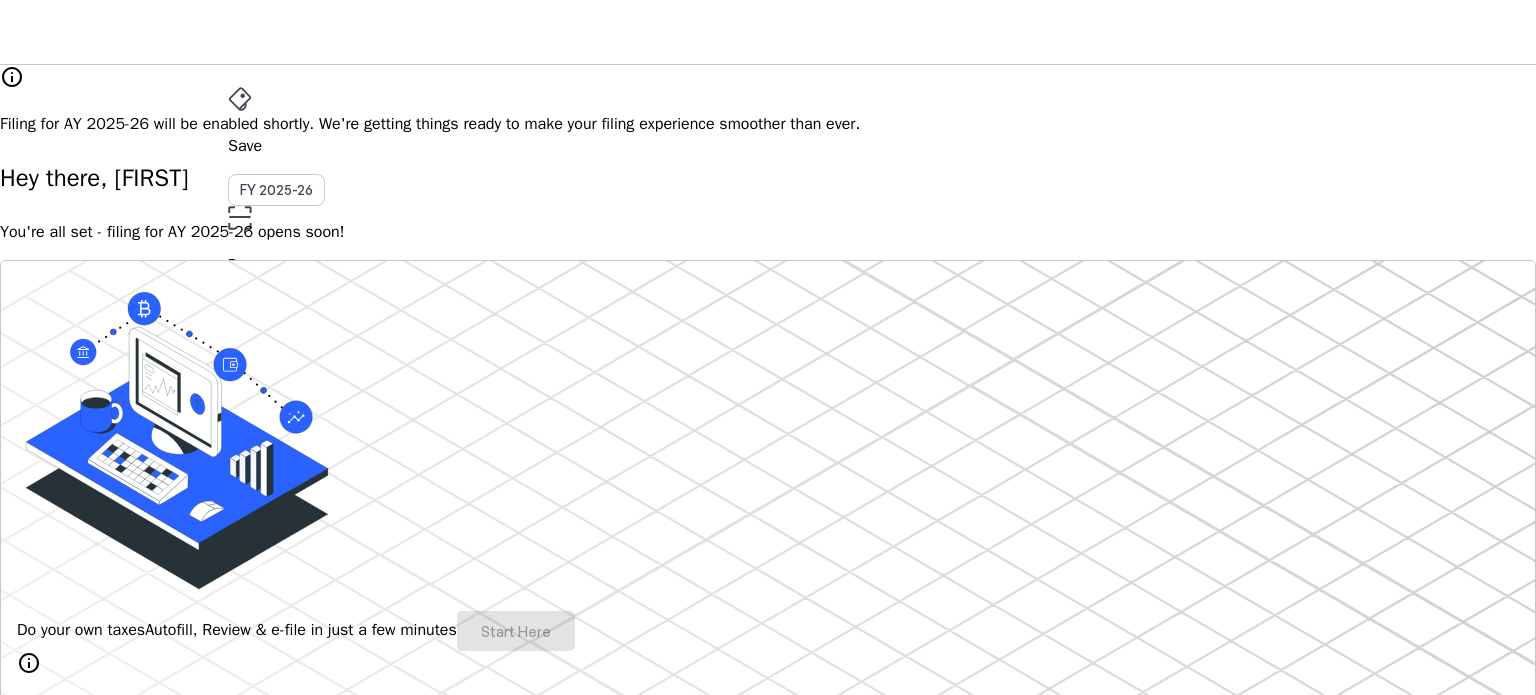 scroll, scrollTop: 300, scrollLeft: 0, axis: vertical 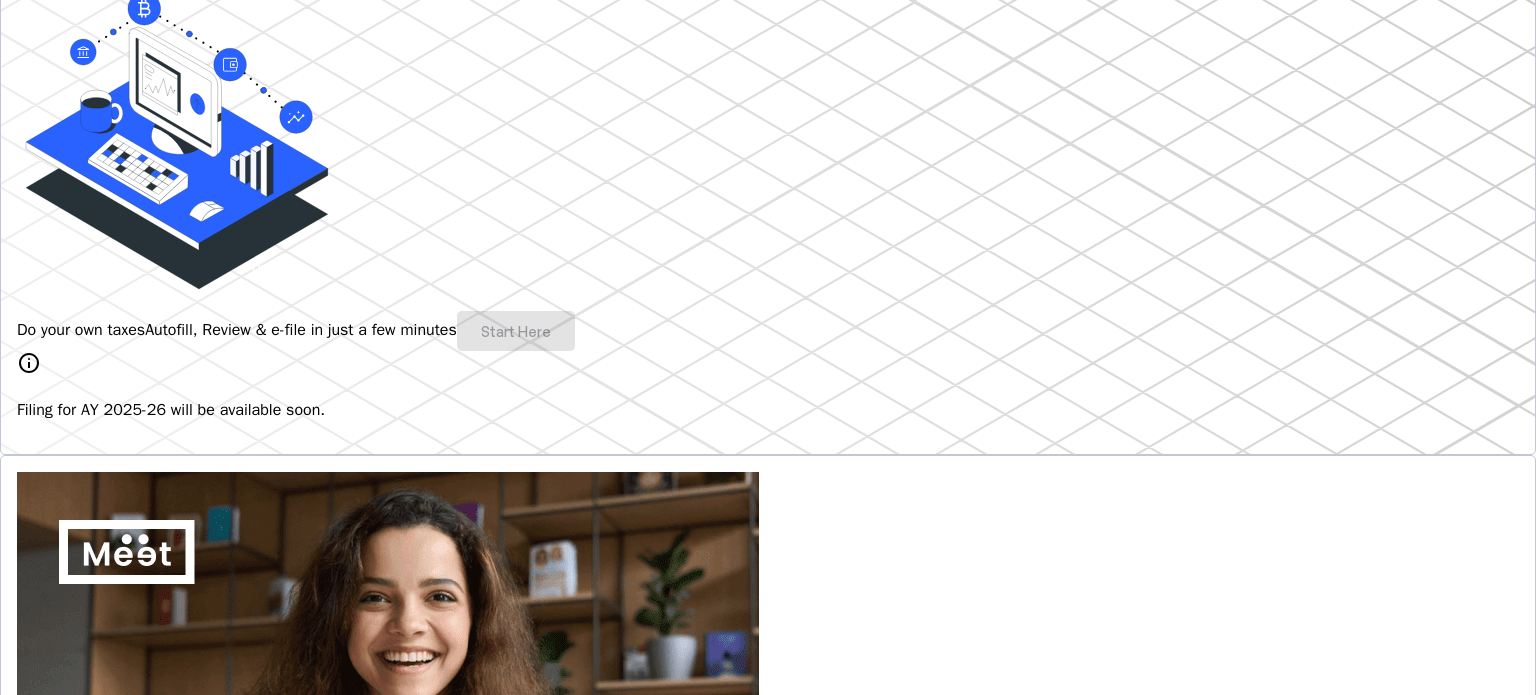 click on "Autofill, Review & e-file in just a few minutes" at bounding box center (301, 330) 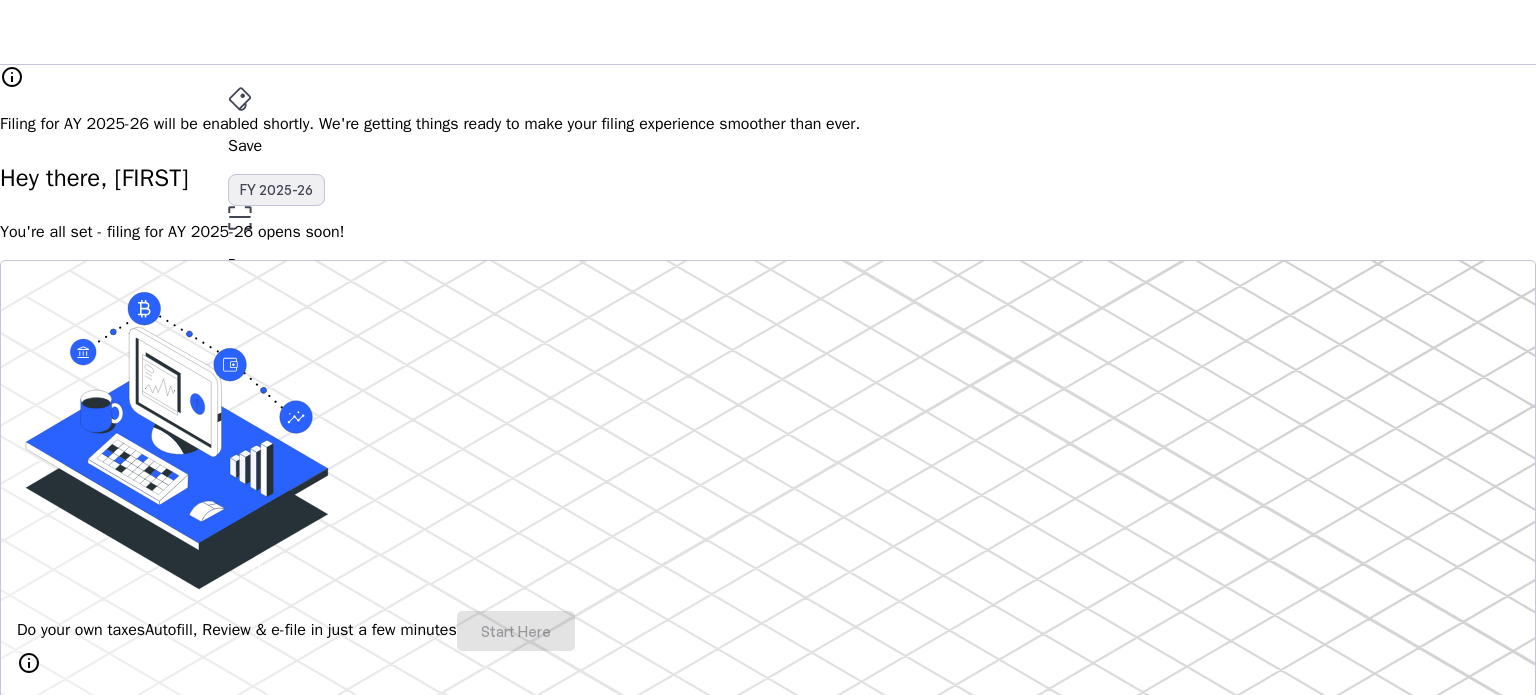 click on "FY 2025-26" at bounding box center (276, 190) 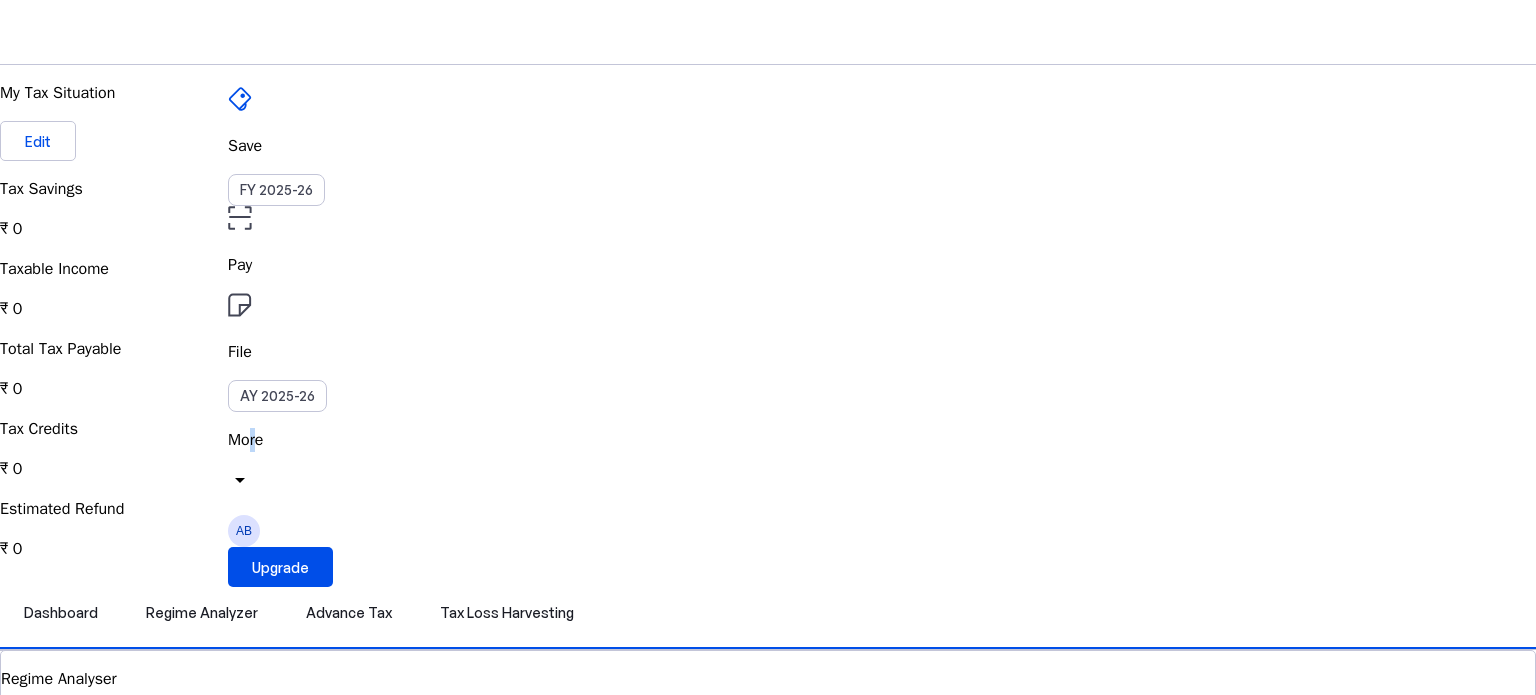 click on "Save FY 2025-26  Pay   File AY 2025-26  More  arrow_drop_down  [NAME]   Upgrade" at bounding box center [768, 32] 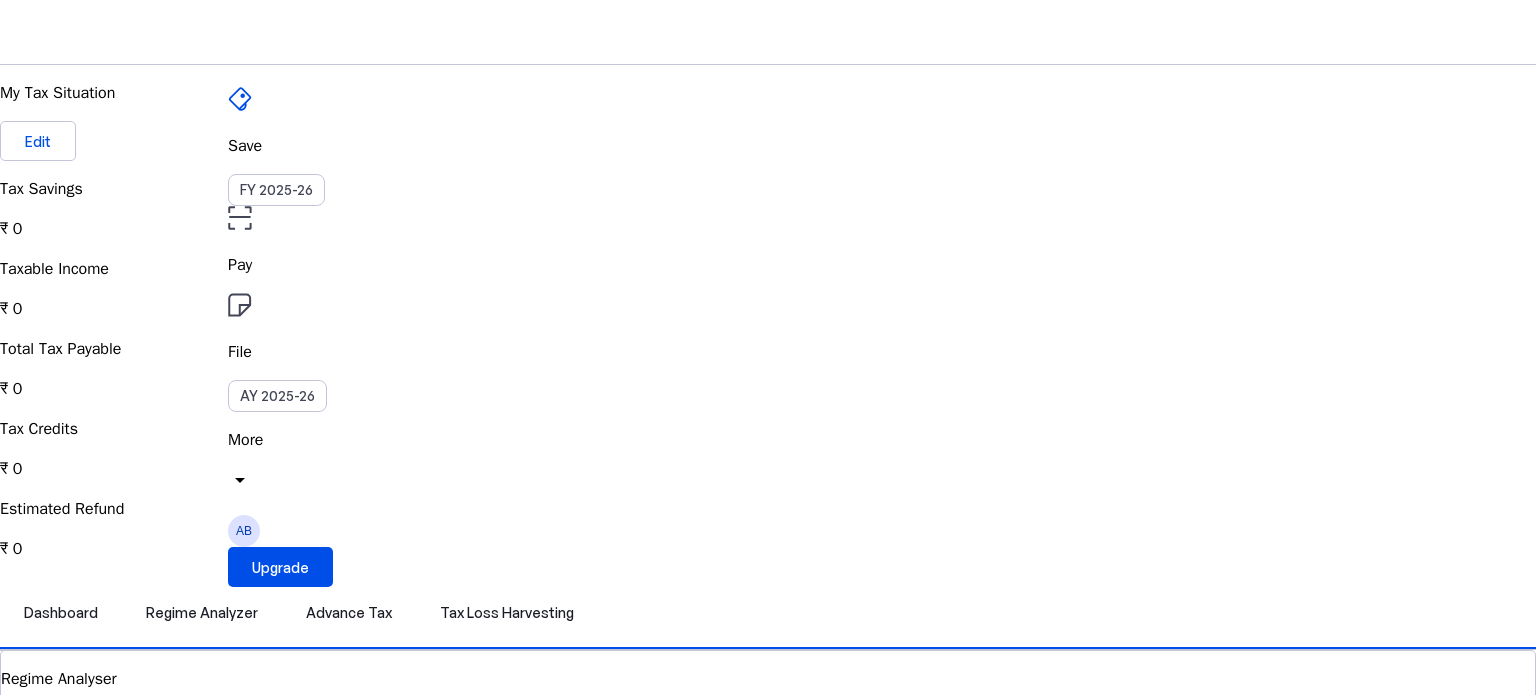 click on "More" at bounding box center [768, 440] 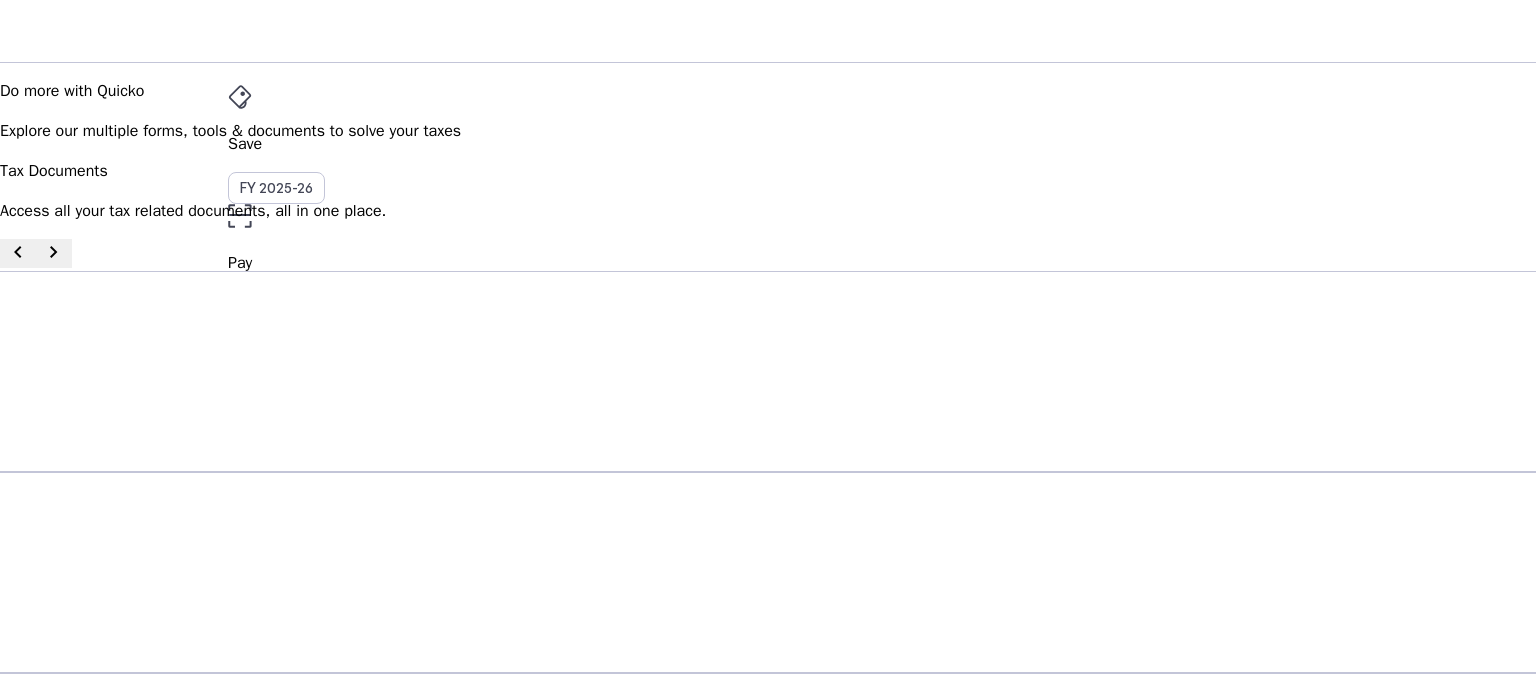 scroll, scrollTop: 0, scrollLeft: 0, axis: both 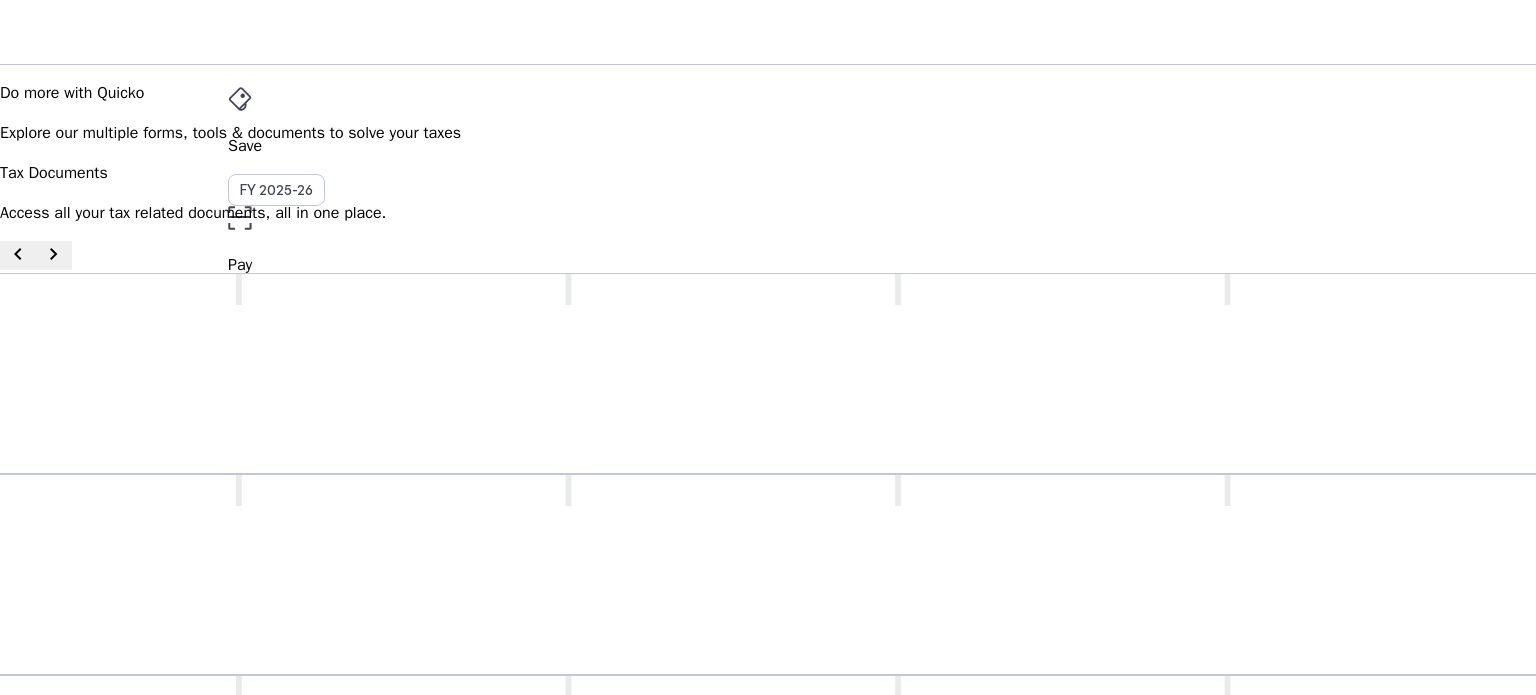 click on "Tax Documents  arrow_drop_down" at bounding box center (768, 463) 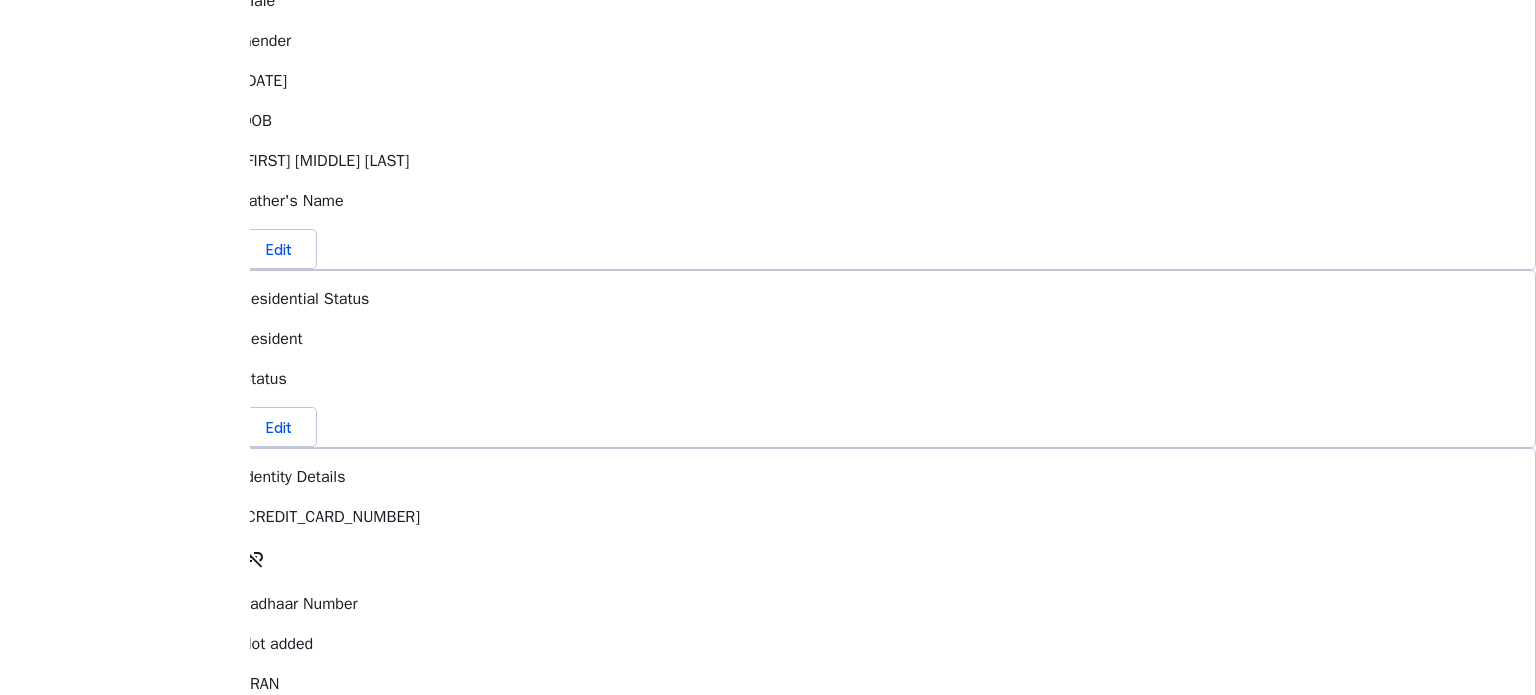scroll, scrollTop: 100, scrollLeft: 0, axis: vertical 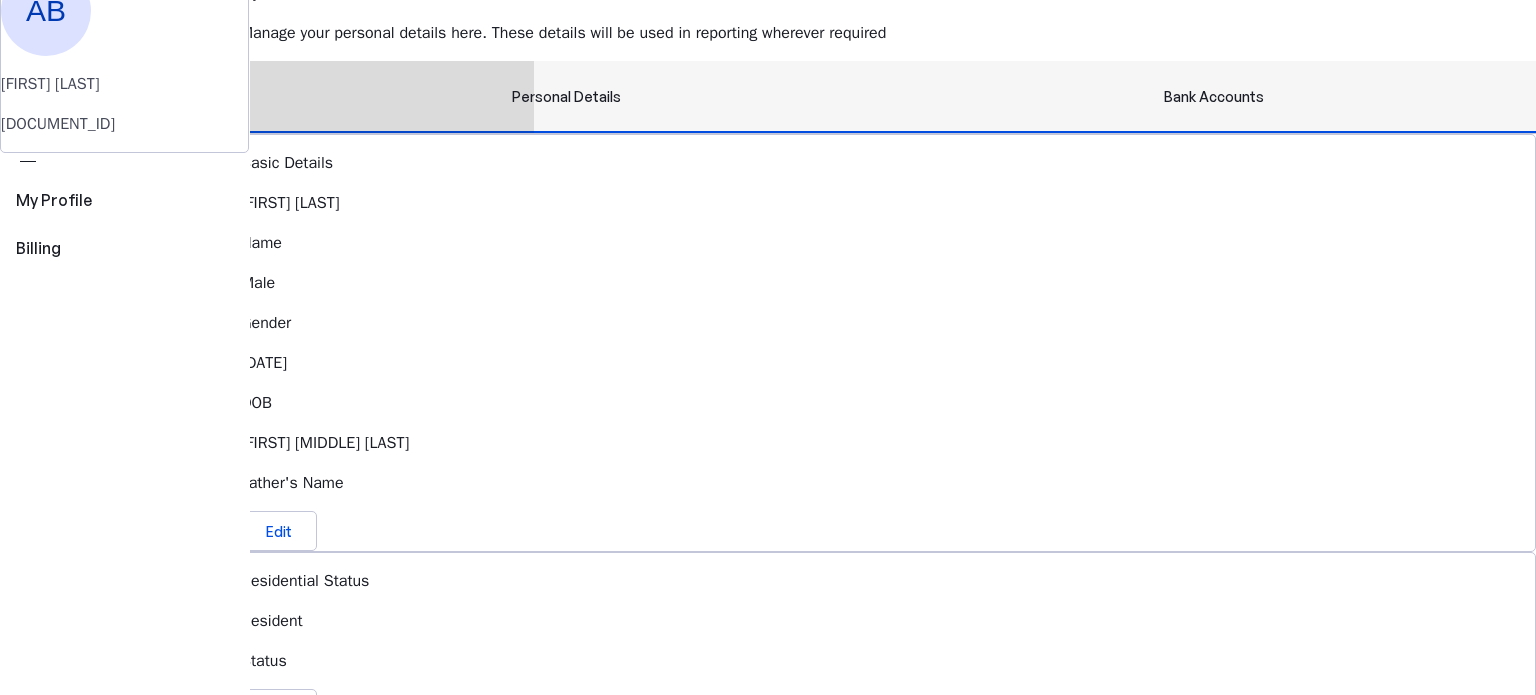 click on "Bank Accounts" at bounding box center [1214, 97] 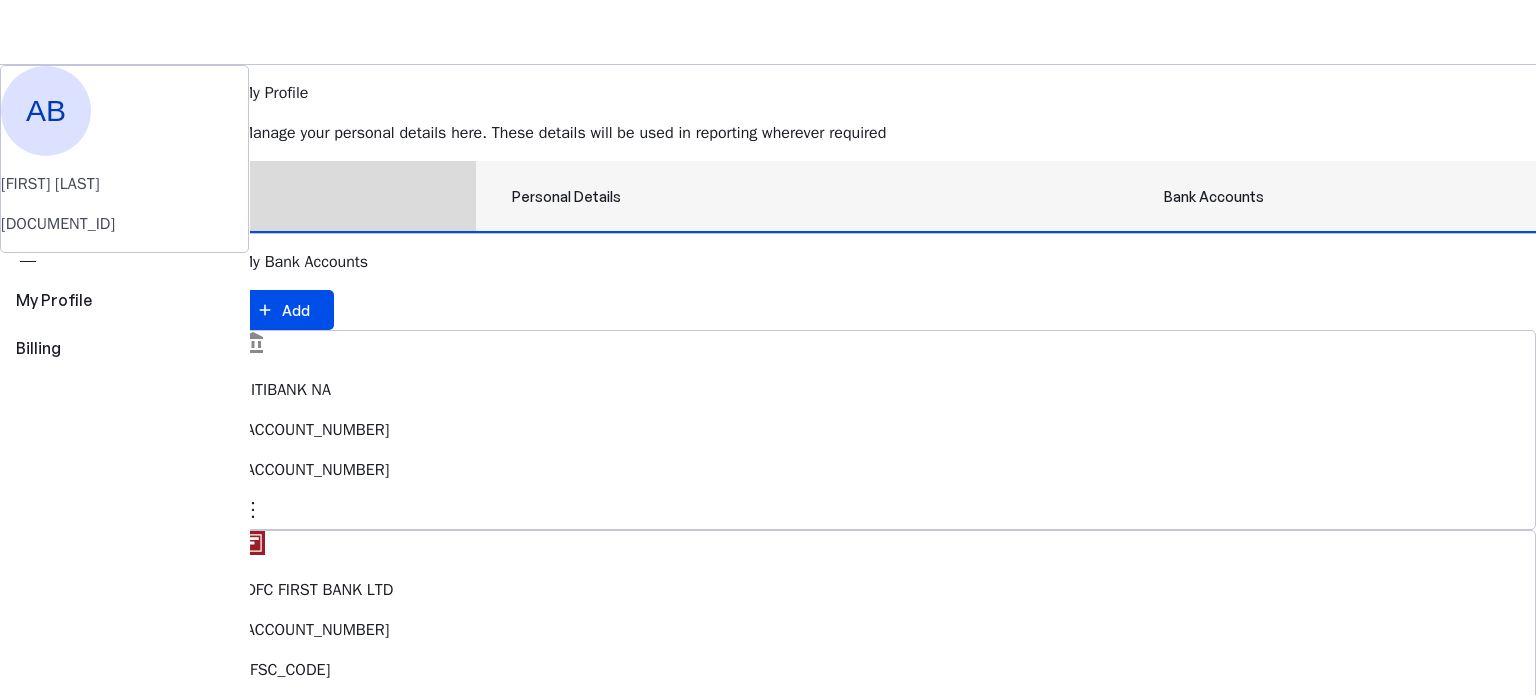 click on "Personal Details" at bounding box center [566, 197] 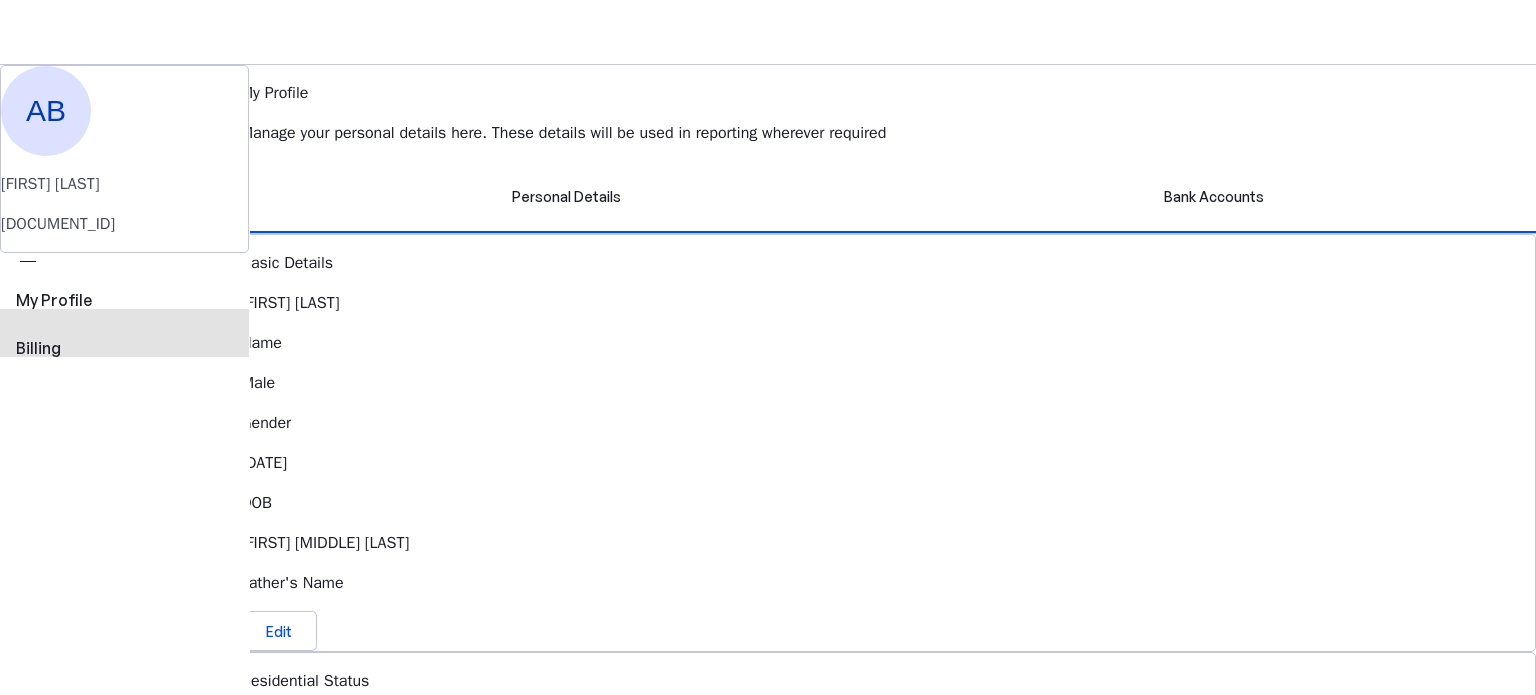 click on "Billing" at bounding box center [124, 348] 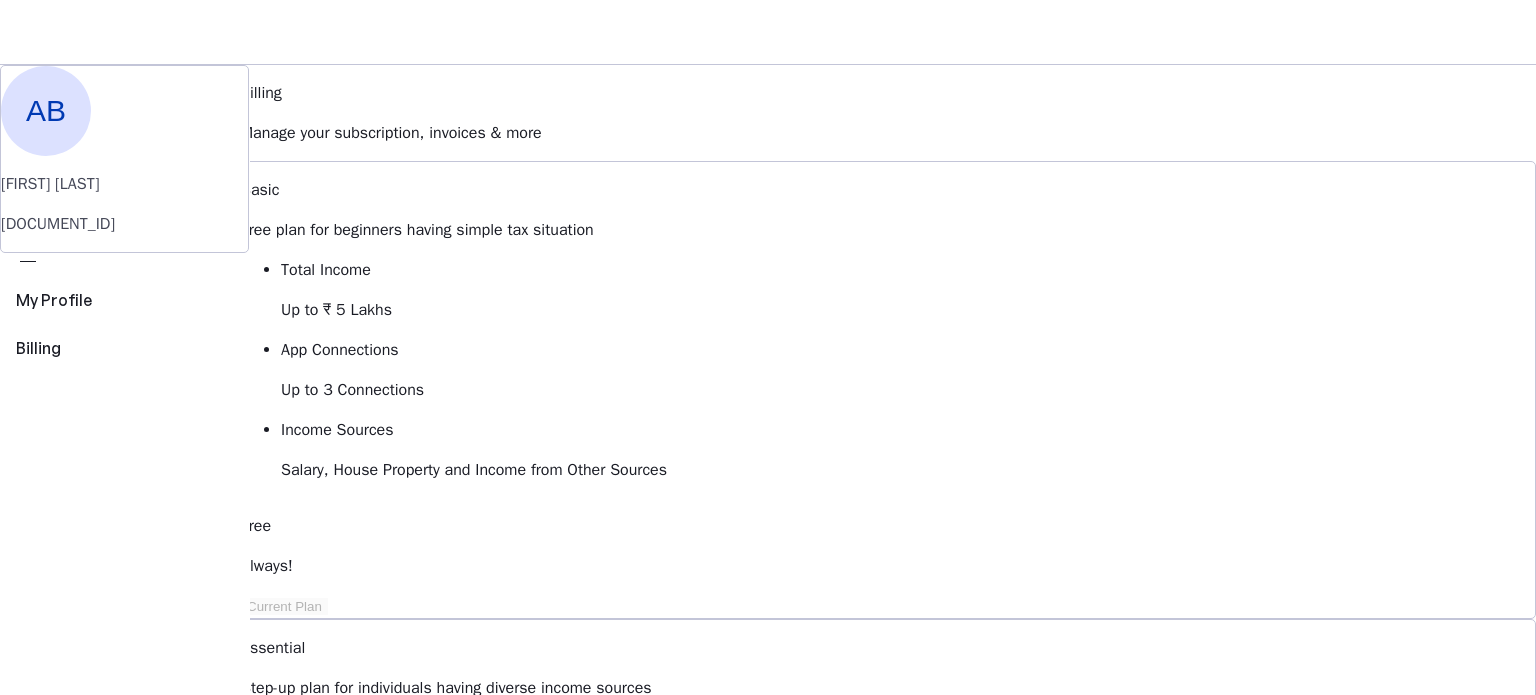 scroll, scrollTop: 0, scrollLeft: 0, axis: both 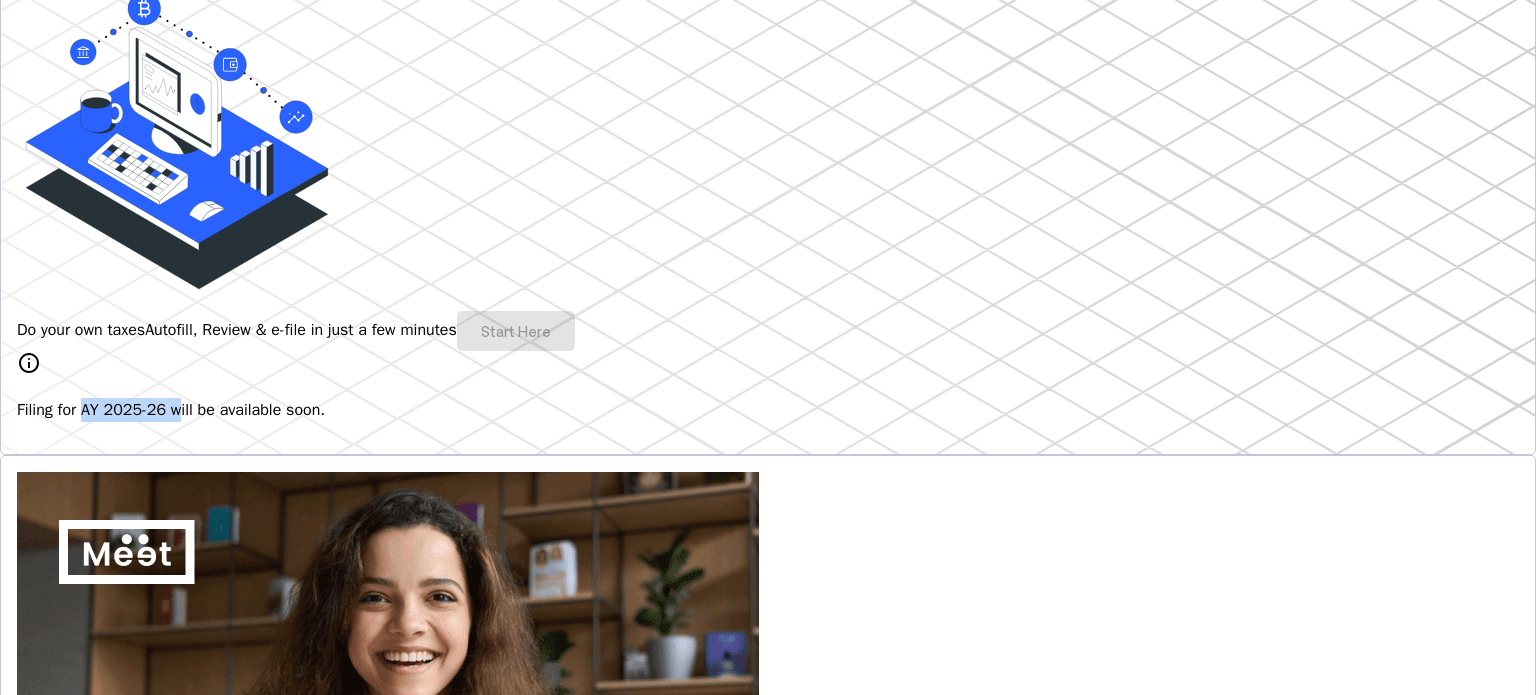 drag, startPoint x: 323, startPoint y: 421, endPoint x: 392, endPoint y: 415, distance: 69.260376 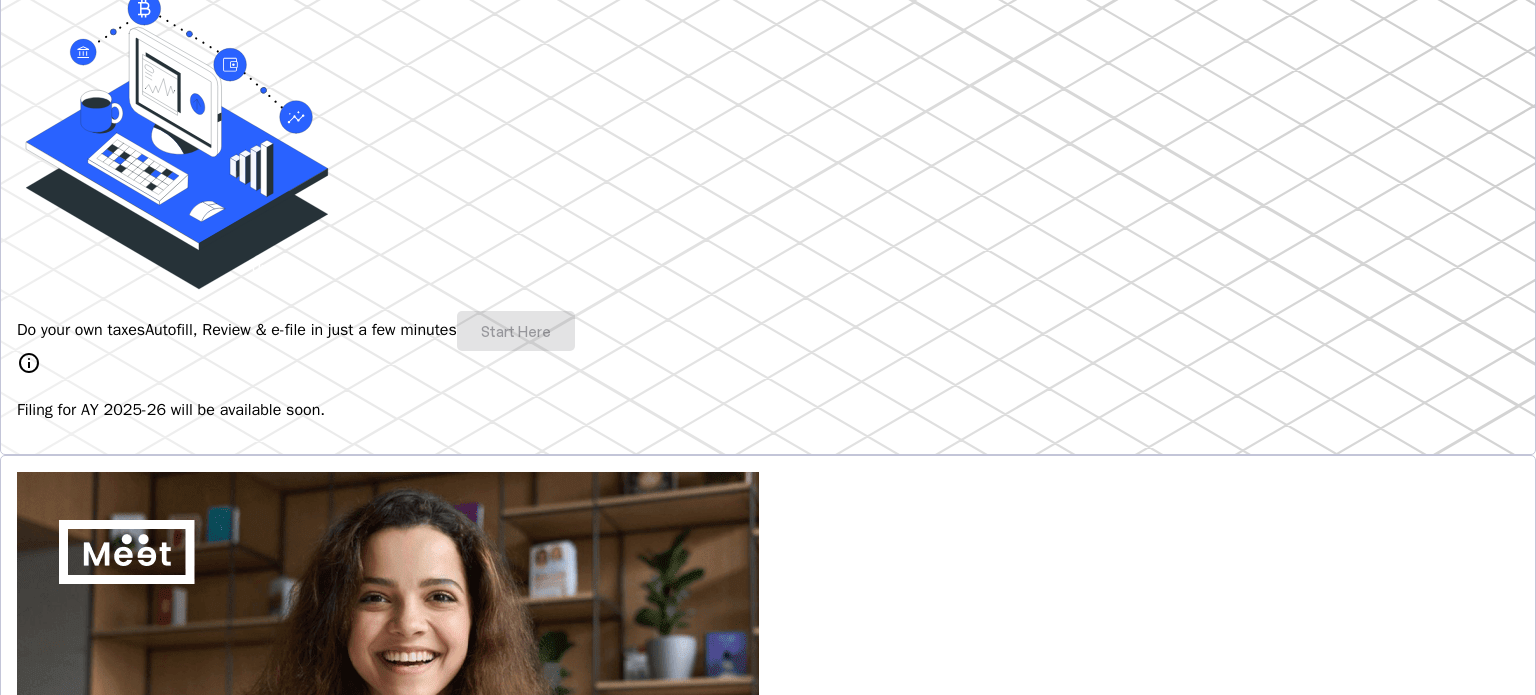 click on "Do your own taxes   Autofill, Review & e-file in just a few minutes   Start Here" at bounding box center (768, 331) 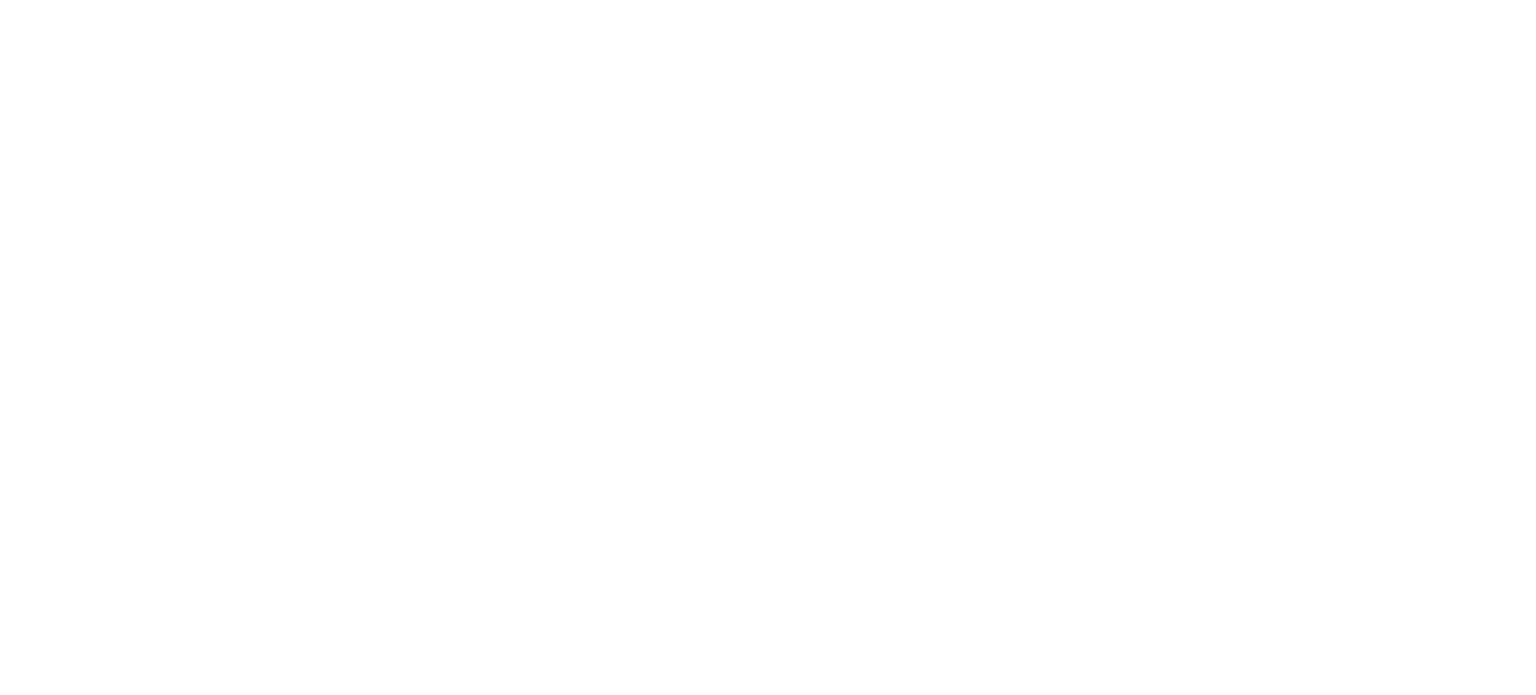 scroll, scrollTop: 0, scrollLeft: 0, axis: both 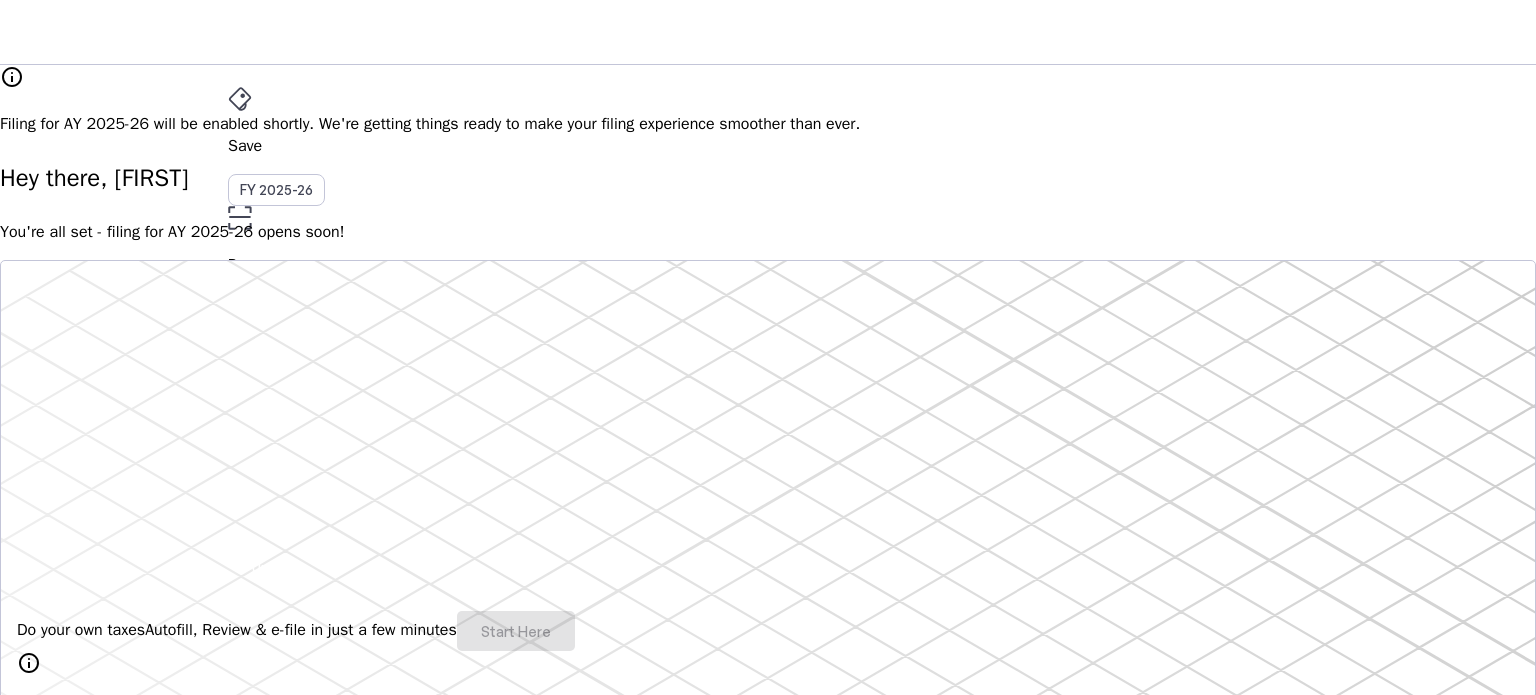 click on "AB" at bounding box center [244, 531] 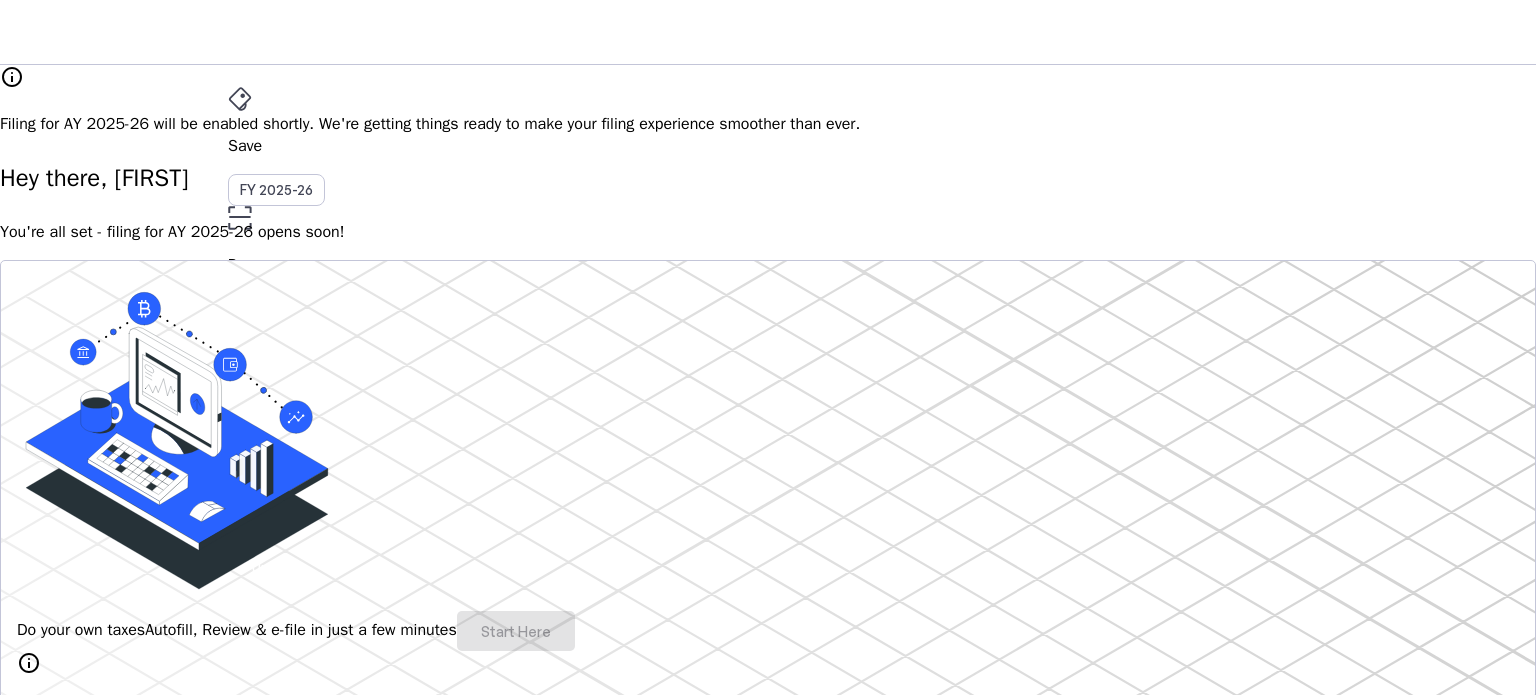 click on "AB   ARVIND BHAIGOND  AEHPB8978D" at bounding box center (140, 3412) 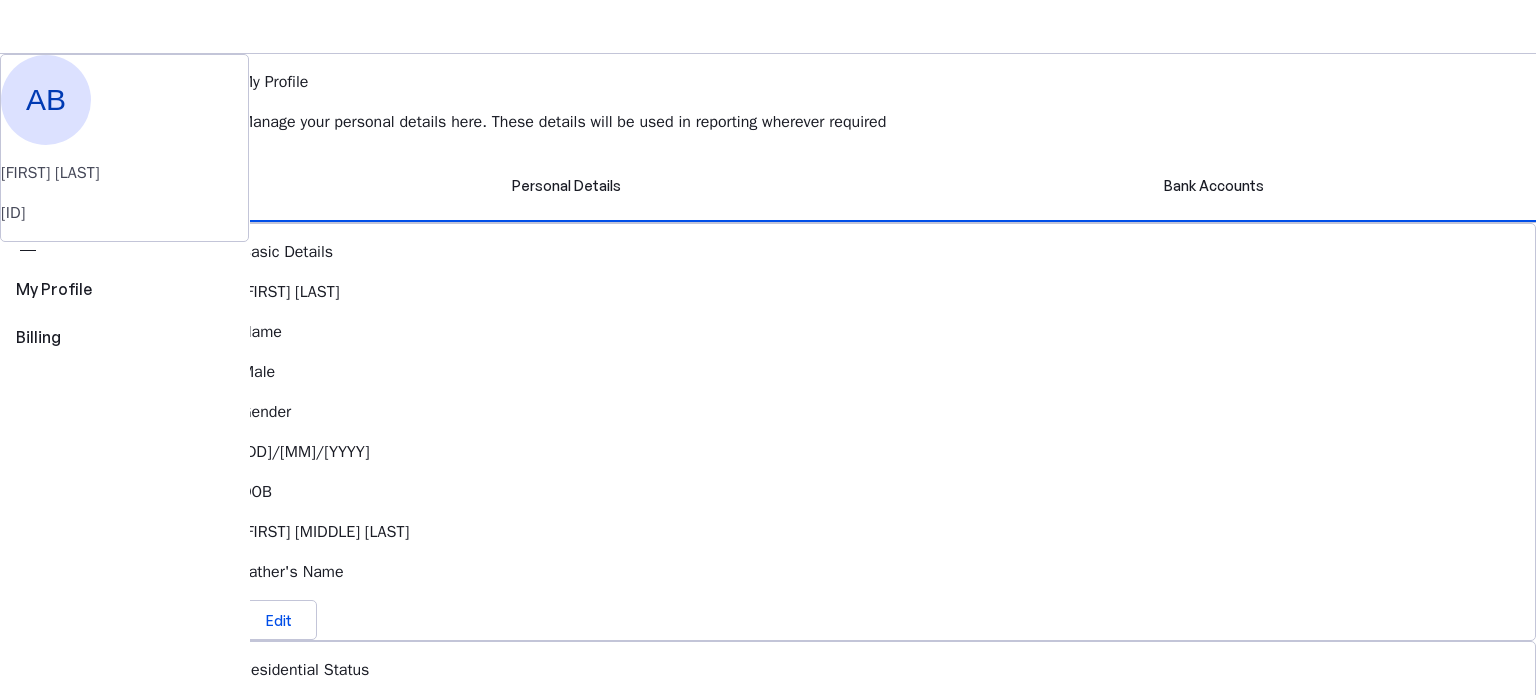 scroll, scrollTop: 0, scrollLeft: 0, axis: both 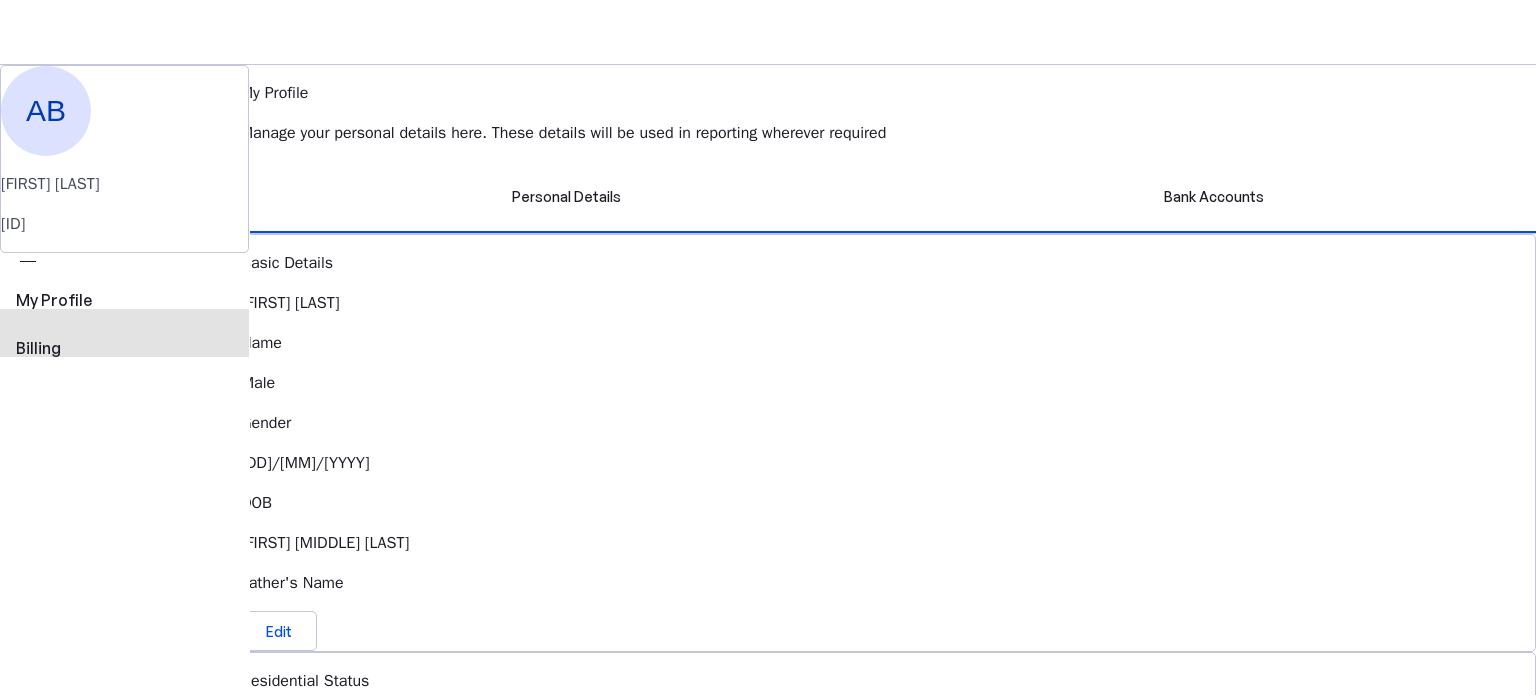 click on "view_carousel Billing" at bounding box center [124, 325] 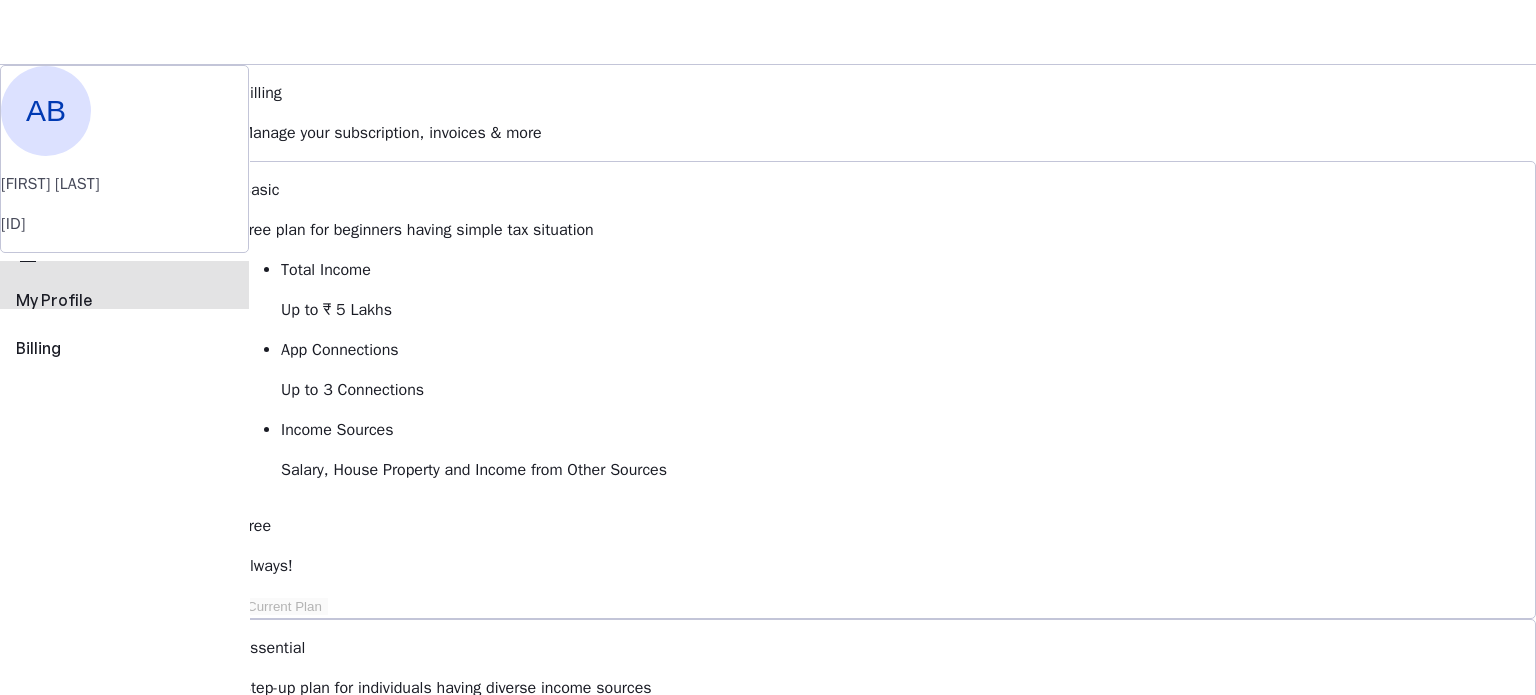 click on "My Profile" at bounding box center [124, 300] 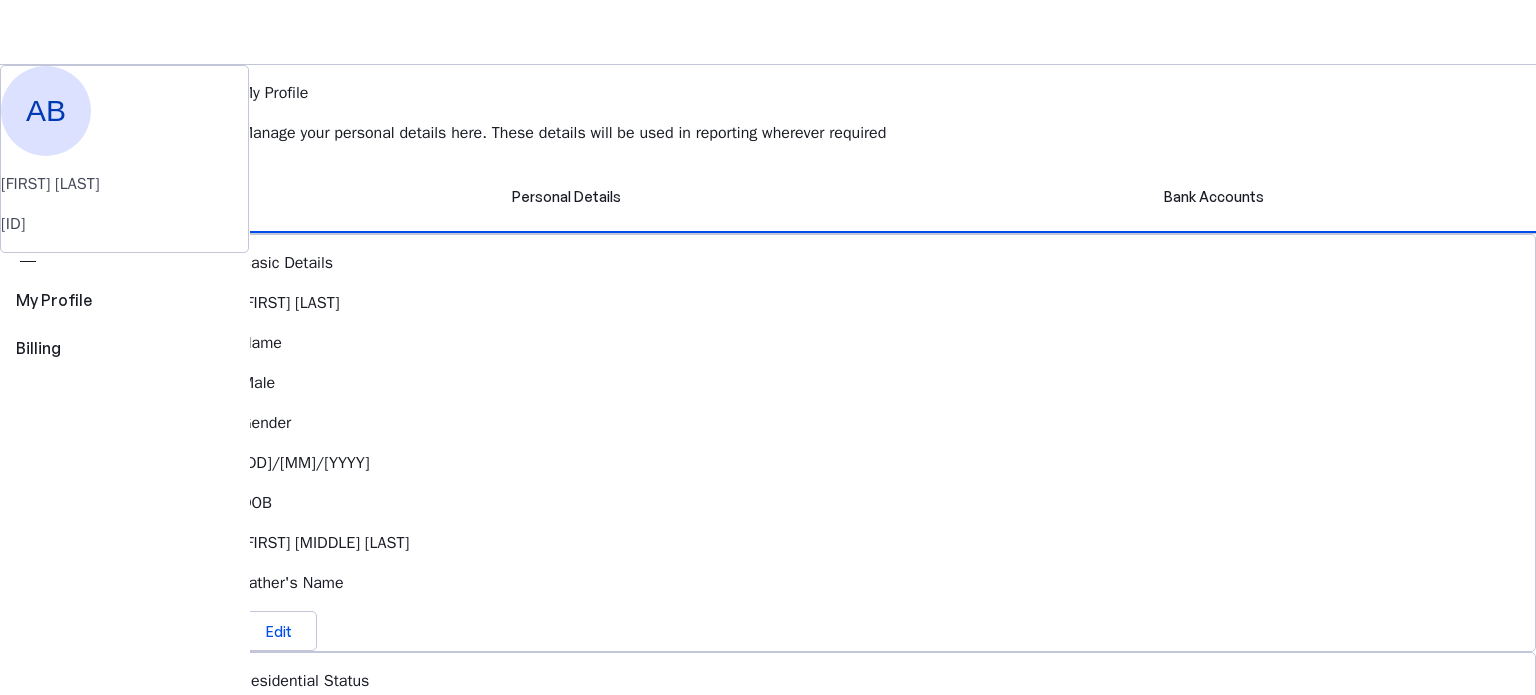 click on "More" at bounding box center [768, 440] 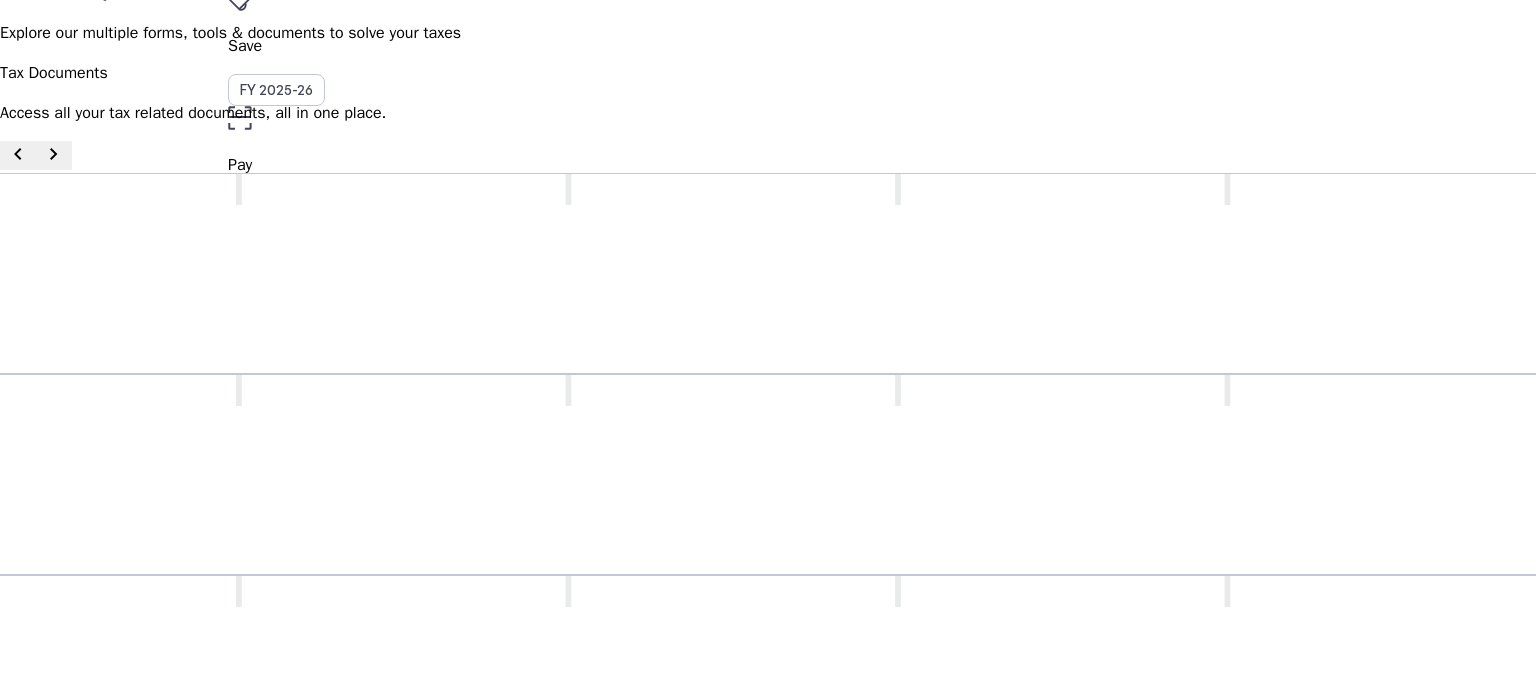 scroll, scrollTop: 0, scrollLeft: 0, axis: both 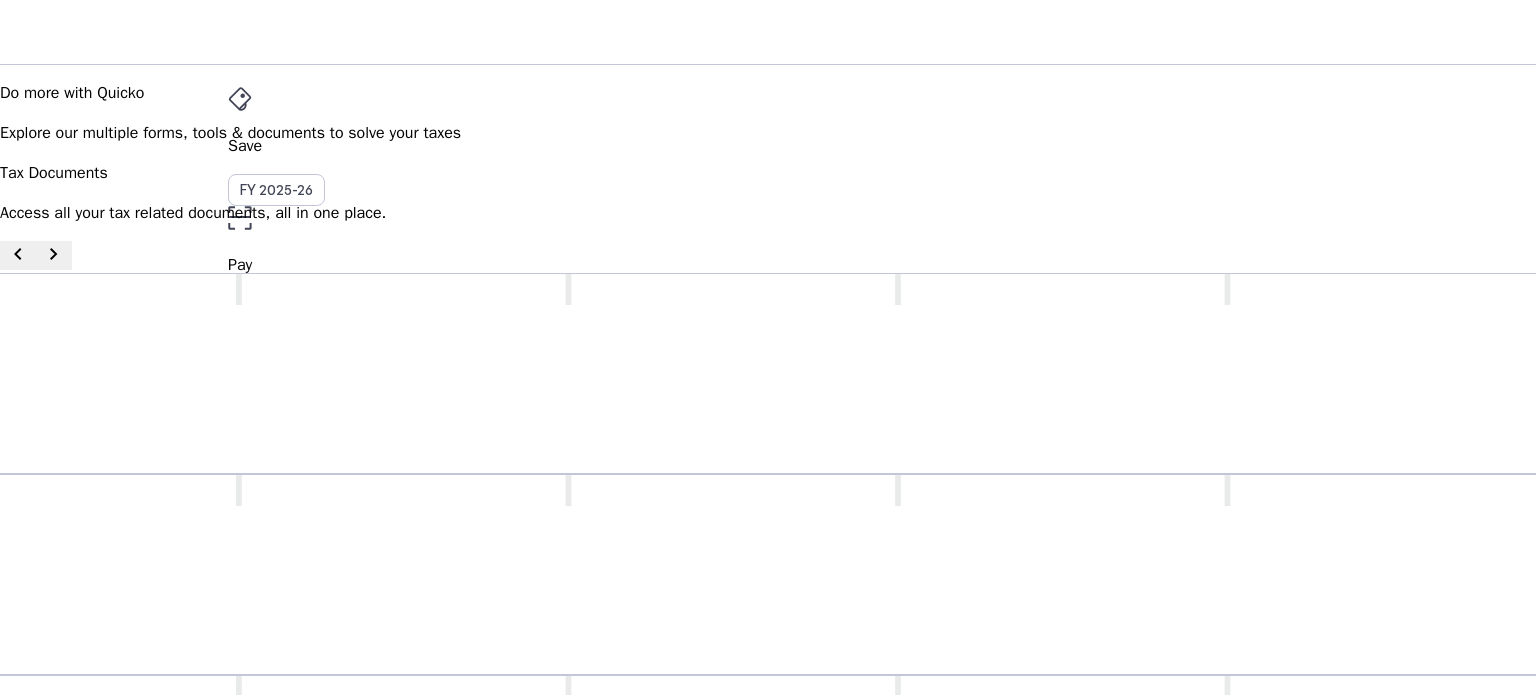 click at bounding box center (240, 99) 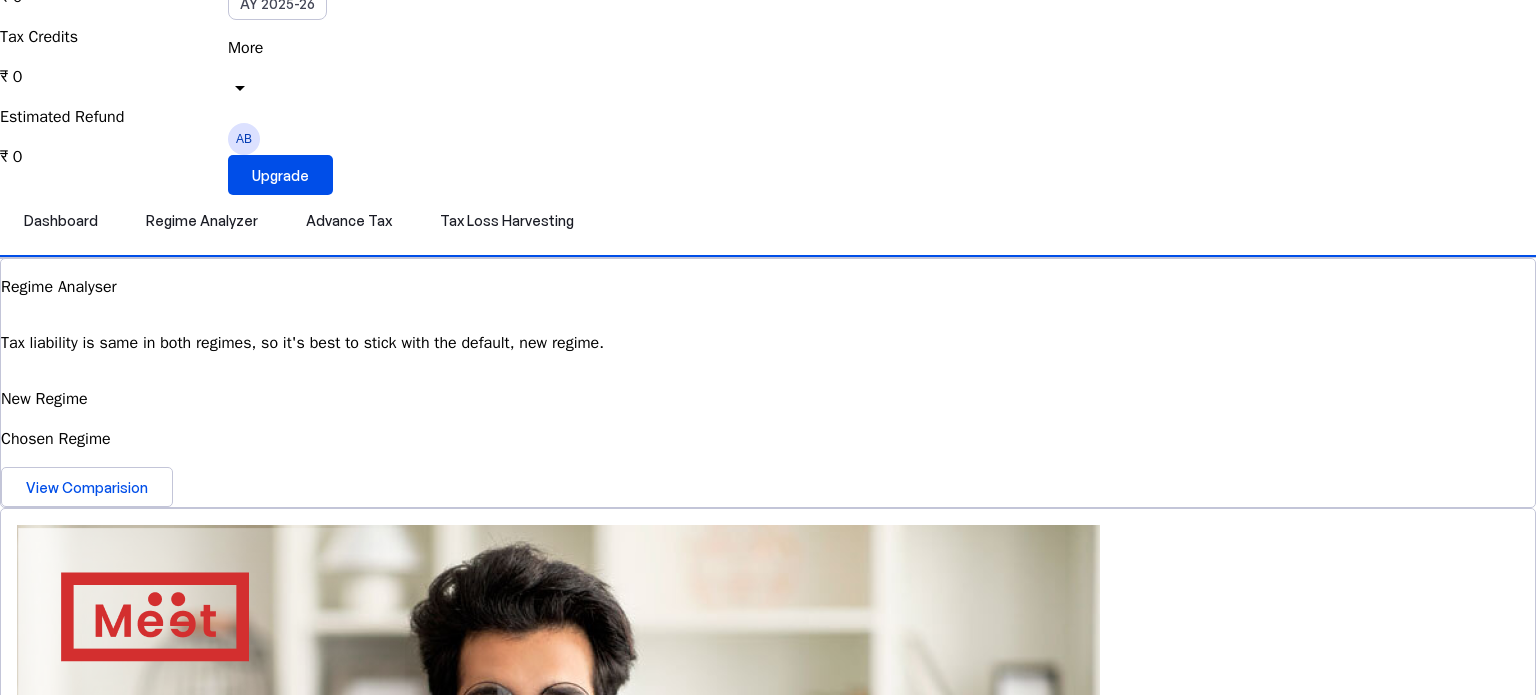 scroll, scrollTop: 195, scrollLeft: 0, axis: vertical 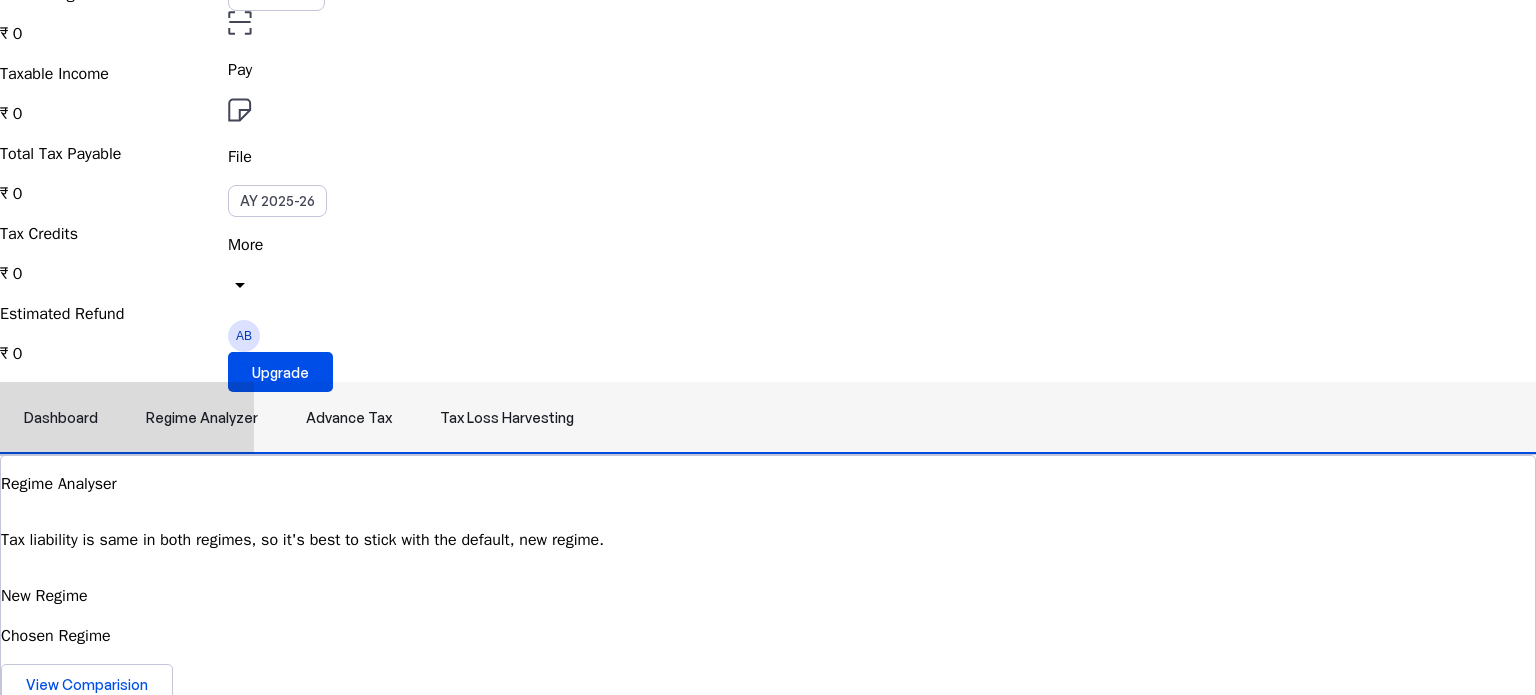 click on "Regime Analyzer" at bounding box center [202, 418] 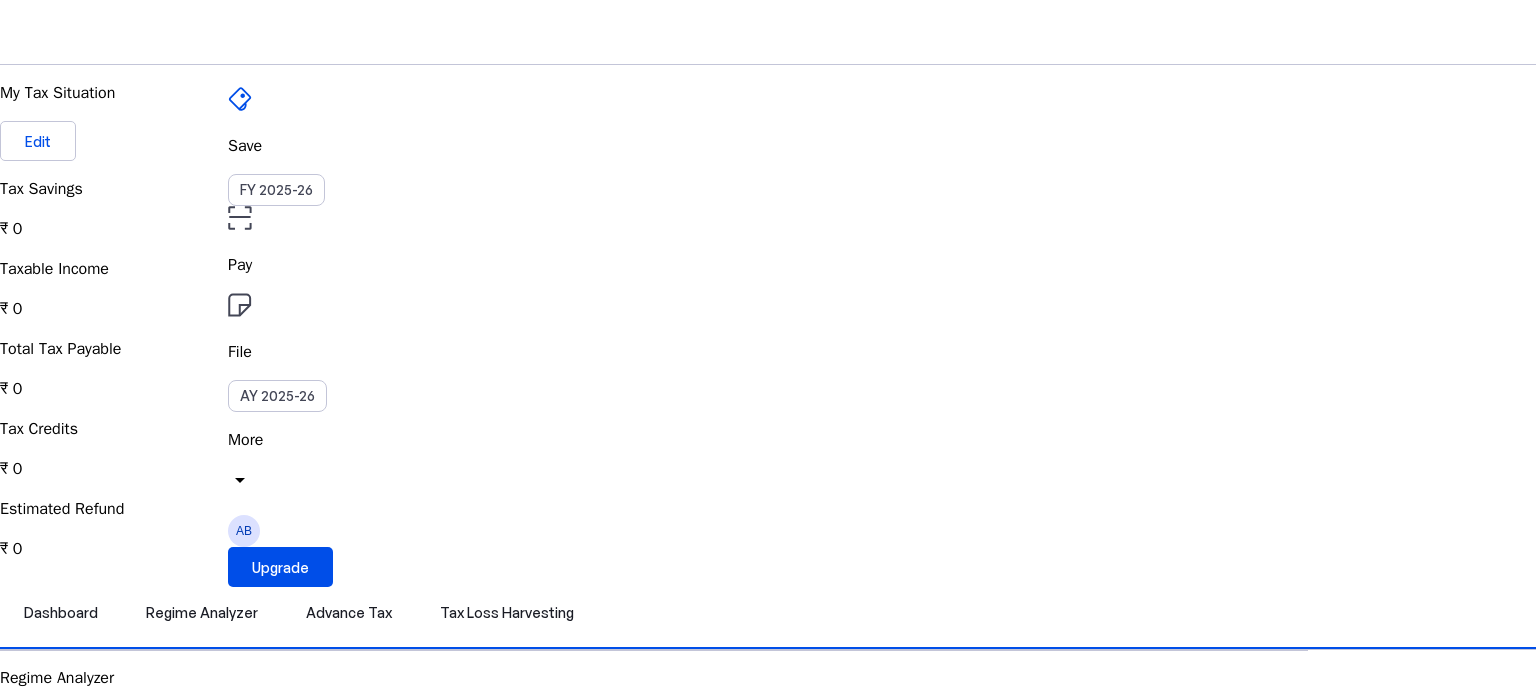 click on "Tax Savings" at bounding box center [768, 189] 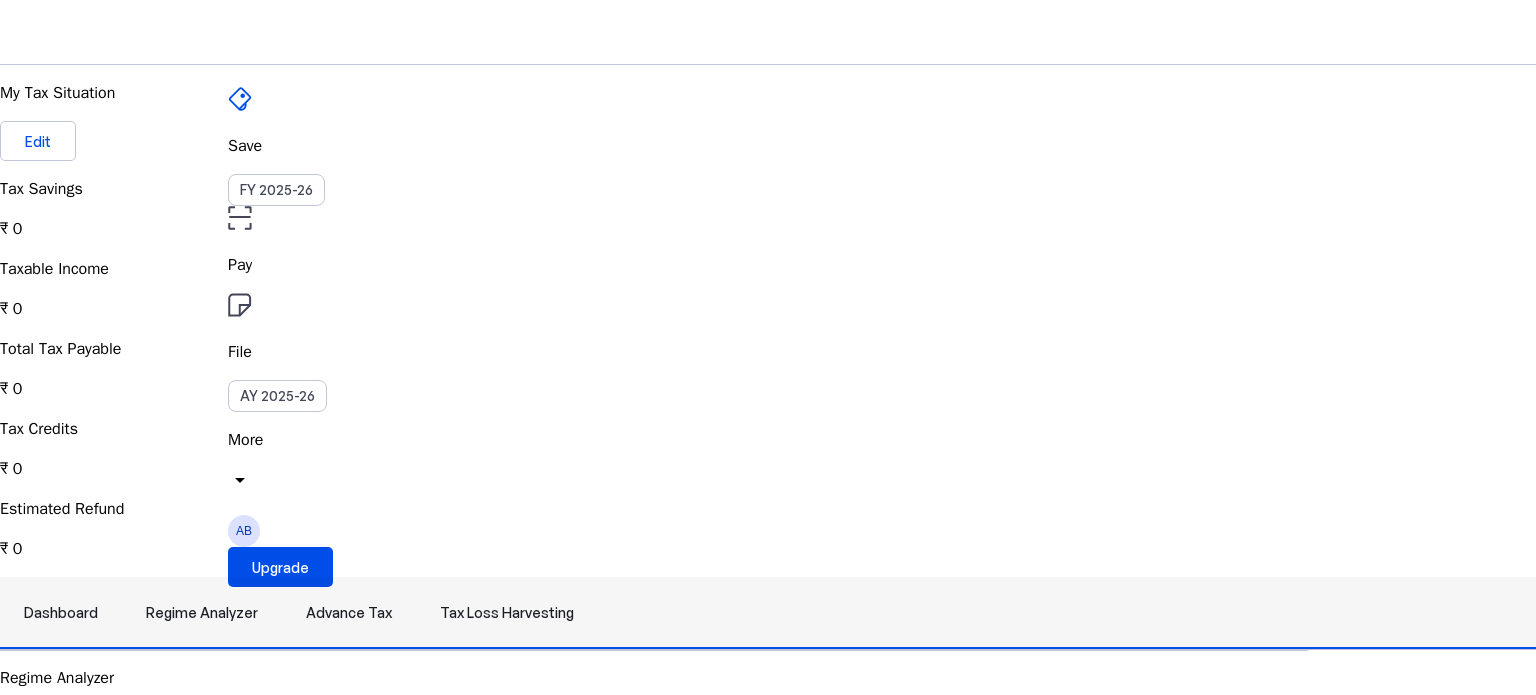 click on "Dashboard" at bounding box center (61, 613) 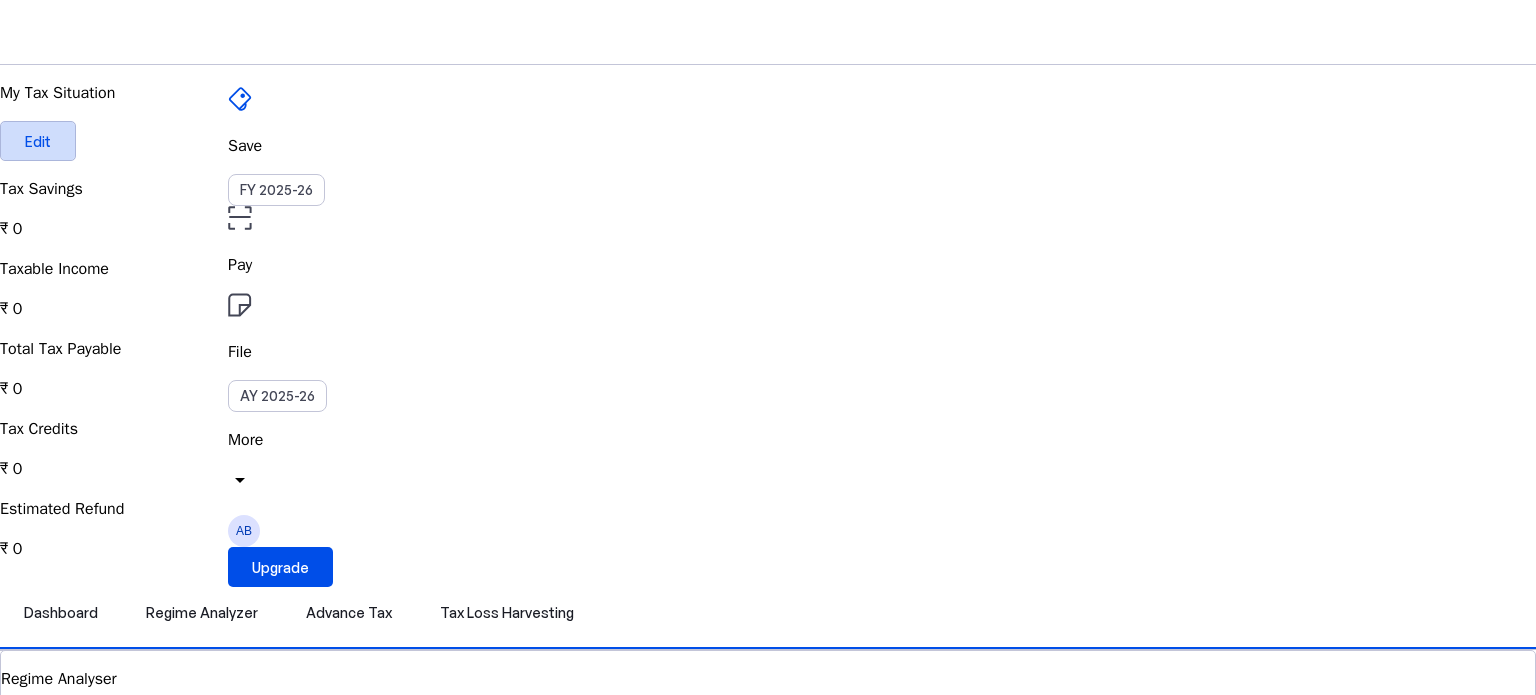 click on "Edit" at bounding box center (38, 141) 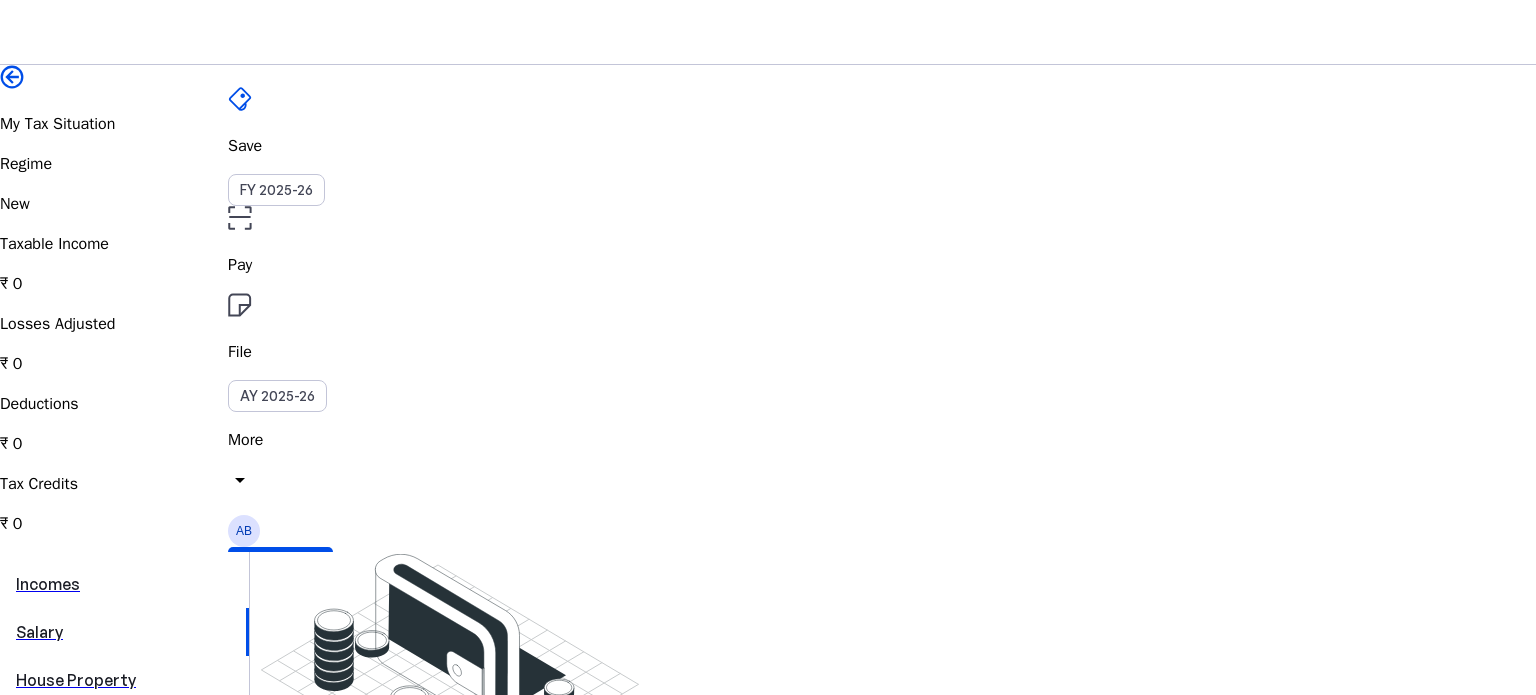 click on "House Property" at bounding box center (124, 680) 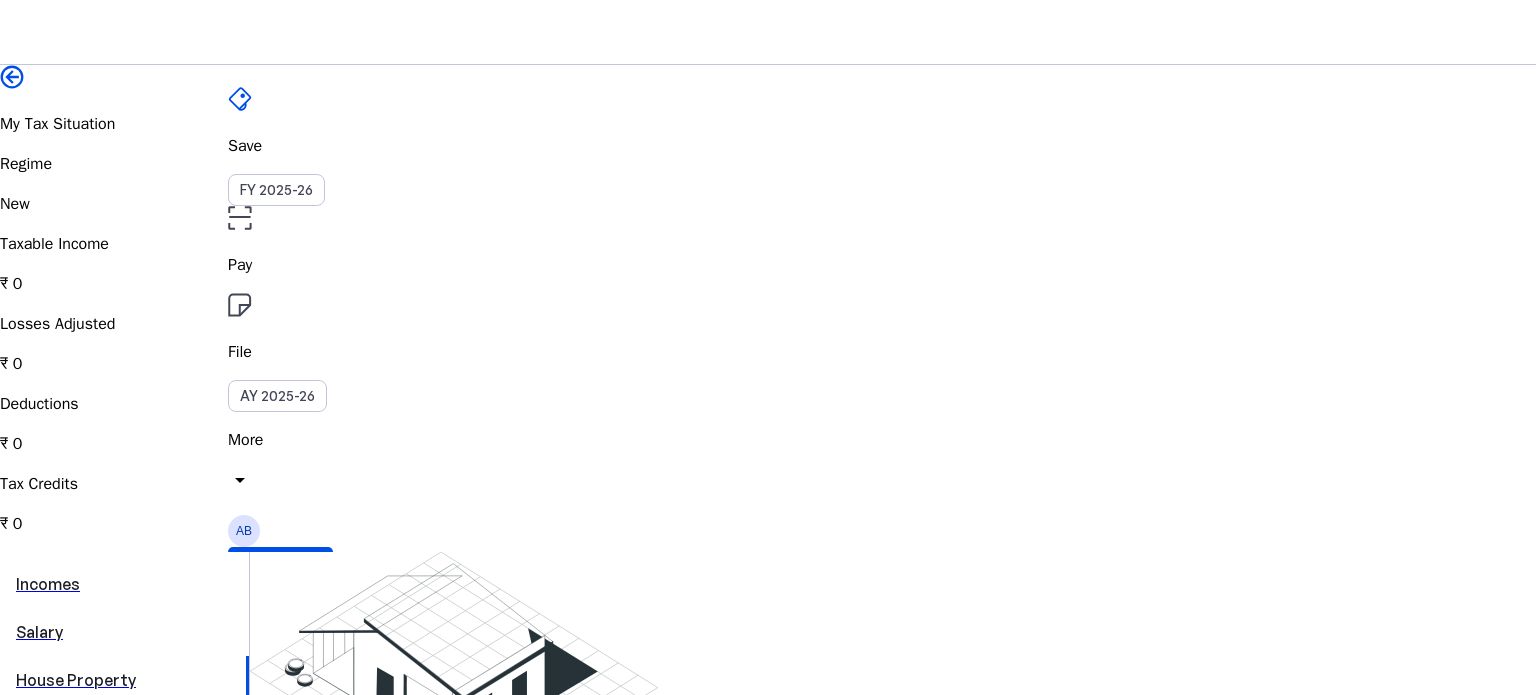 click on "Other Incomes" at bounding box center [124, 728] 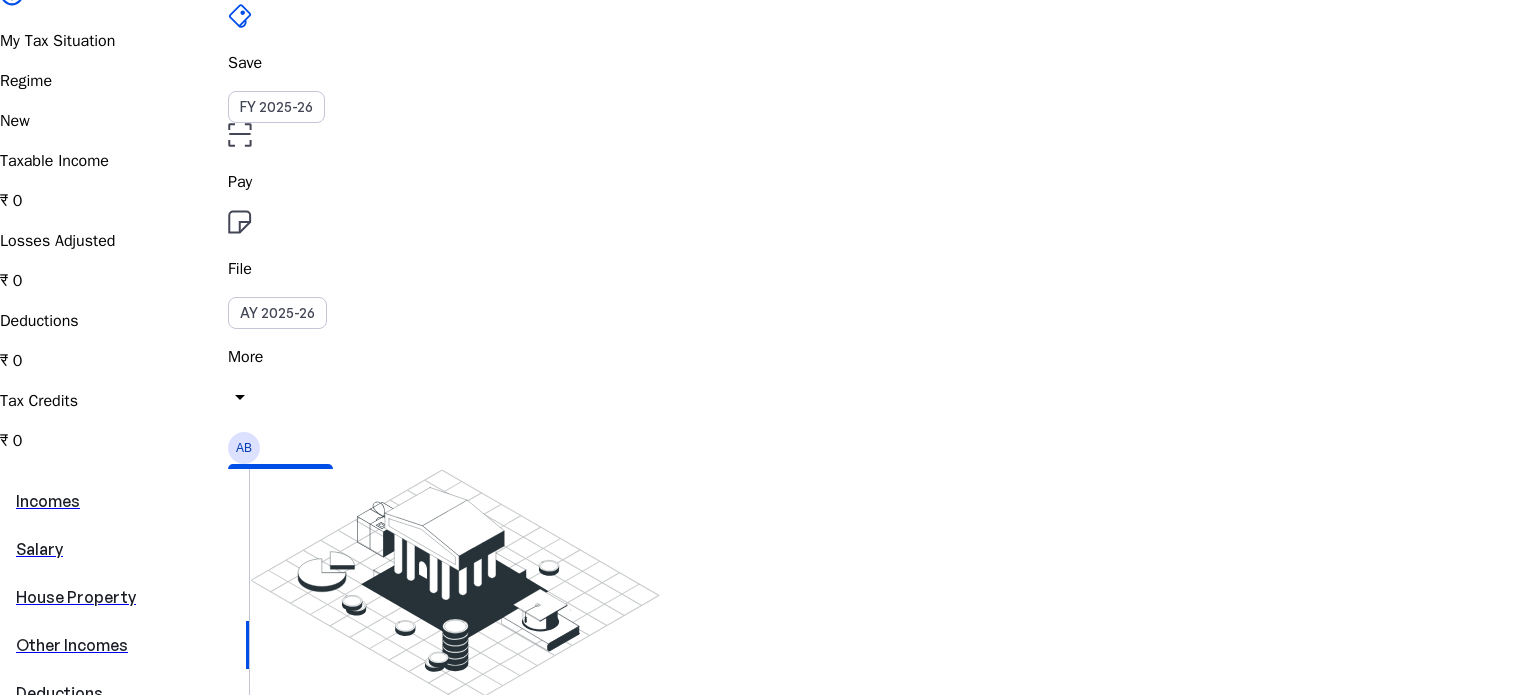 scroll, scrollTop: 200, scrollLeft: 0, axis: vertical 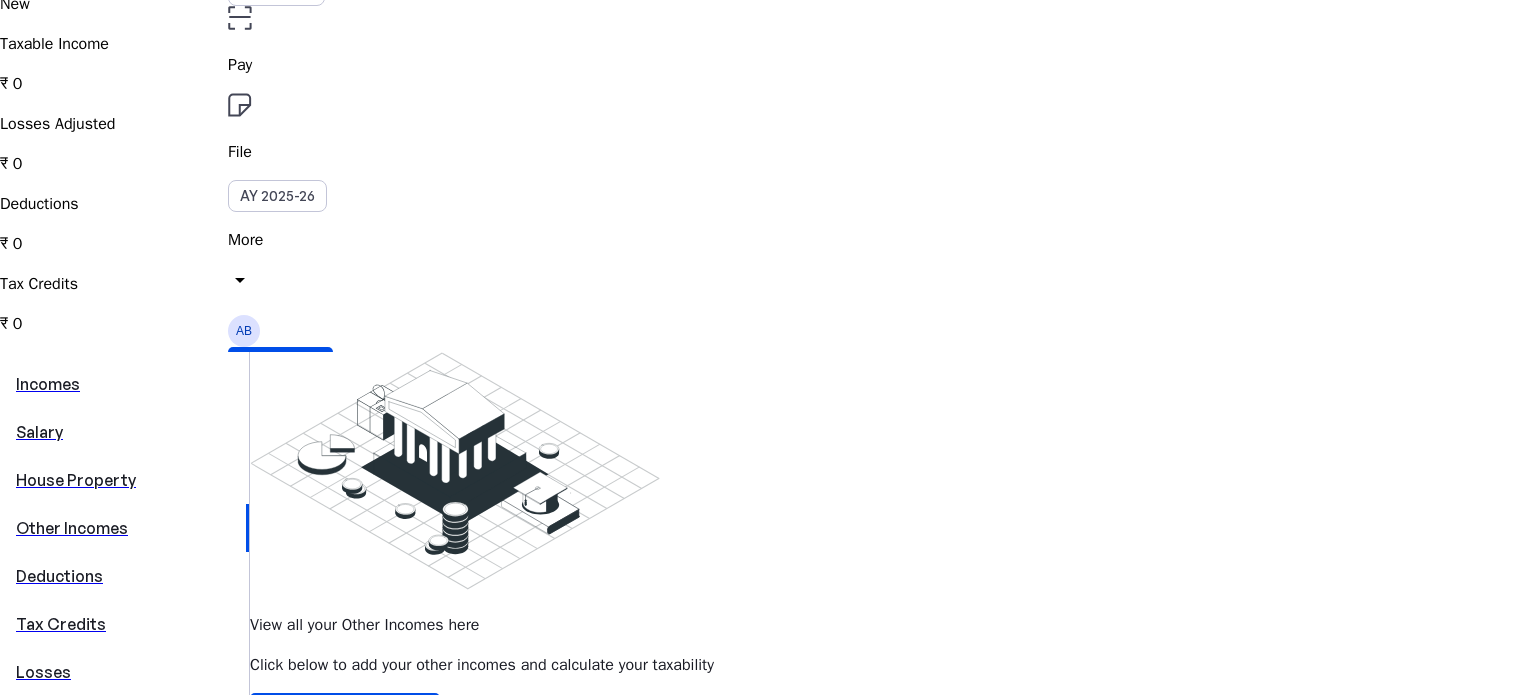click on "House Property" at bounding box center (124, 480) 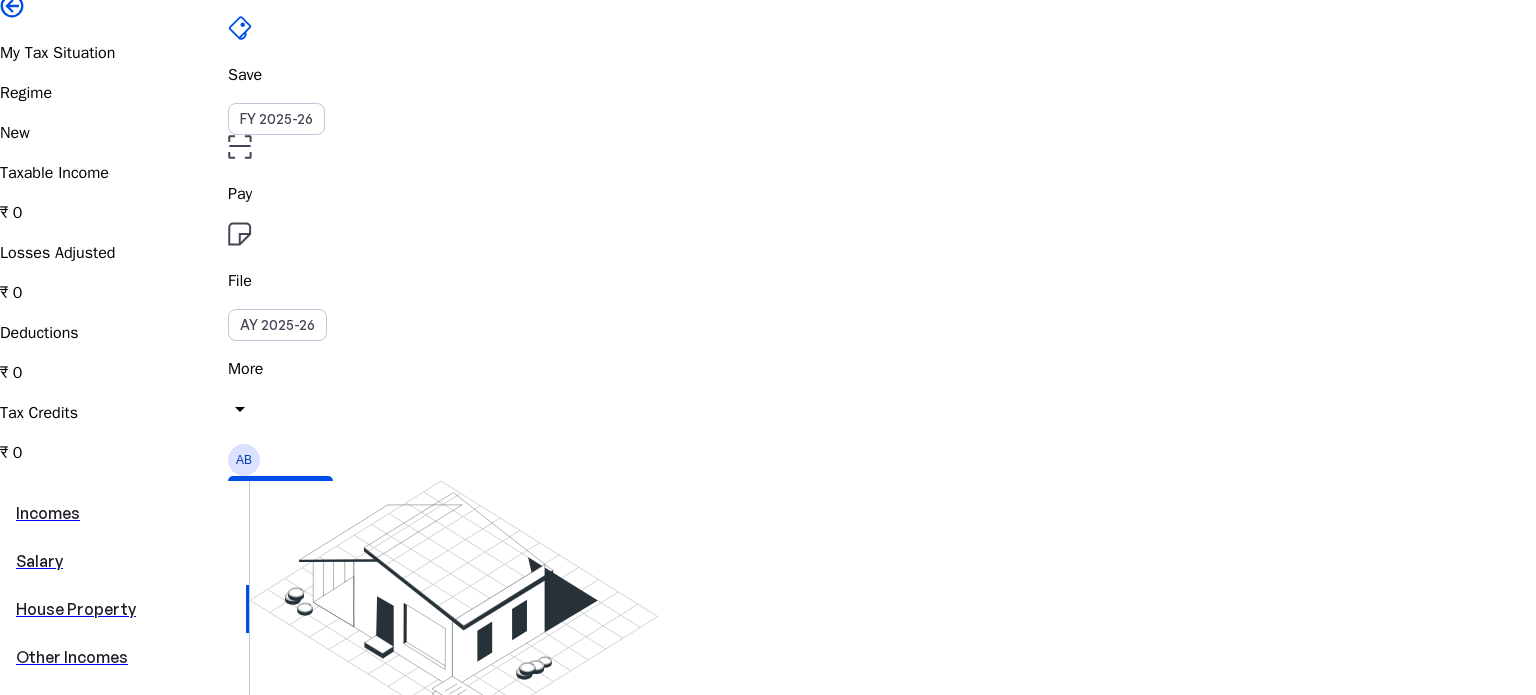 scroll, scrollTop: 400, scrollLeft: 0, axis: vertical 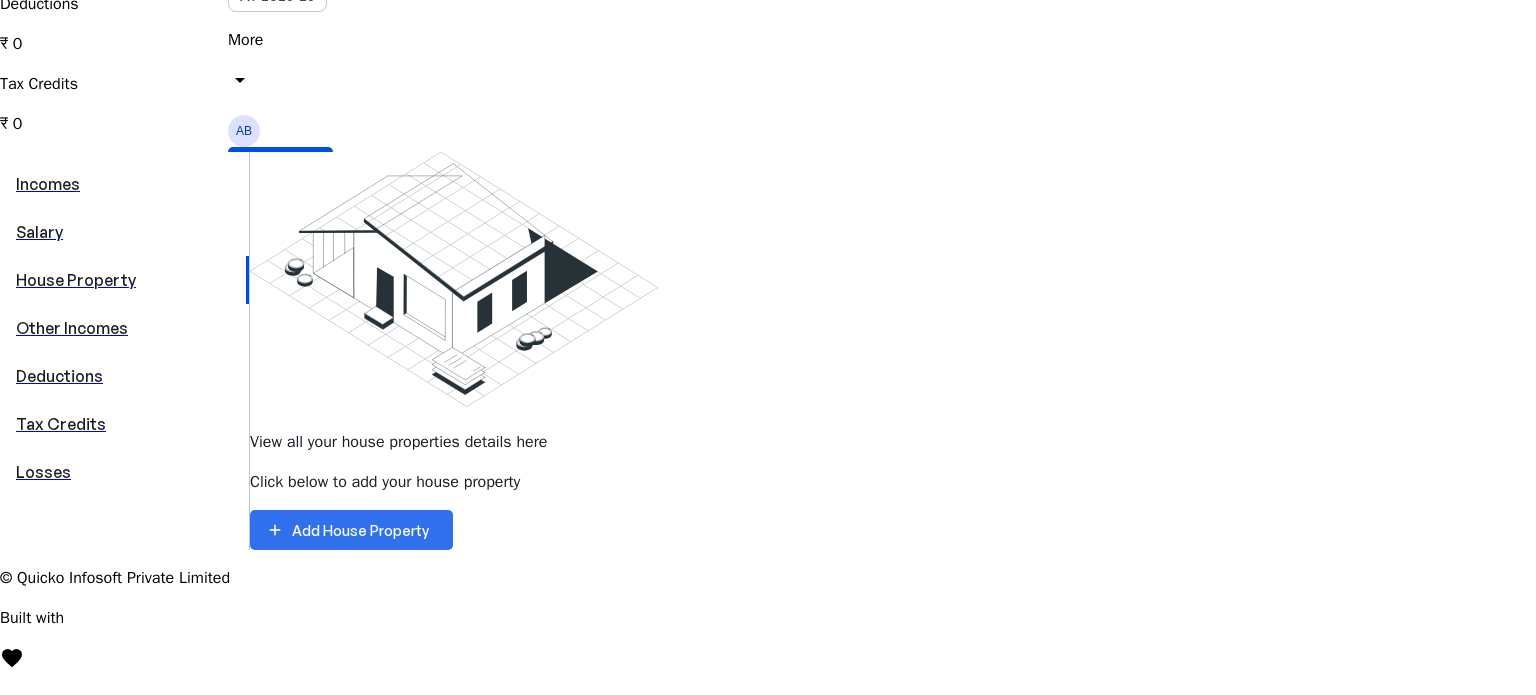 click on "Add House Property" at bounding box center (360, 530) 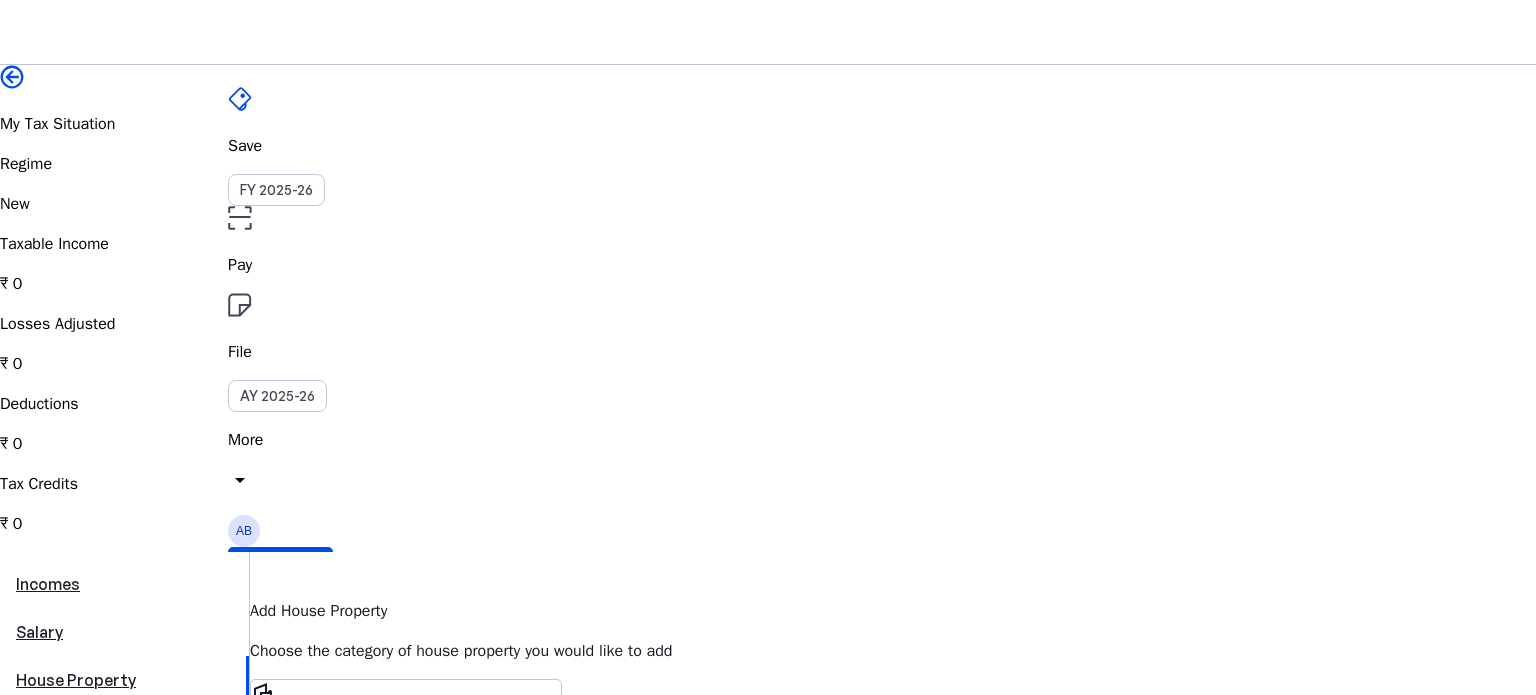 click on "Other Incomes" at bounding box center (124, 728) 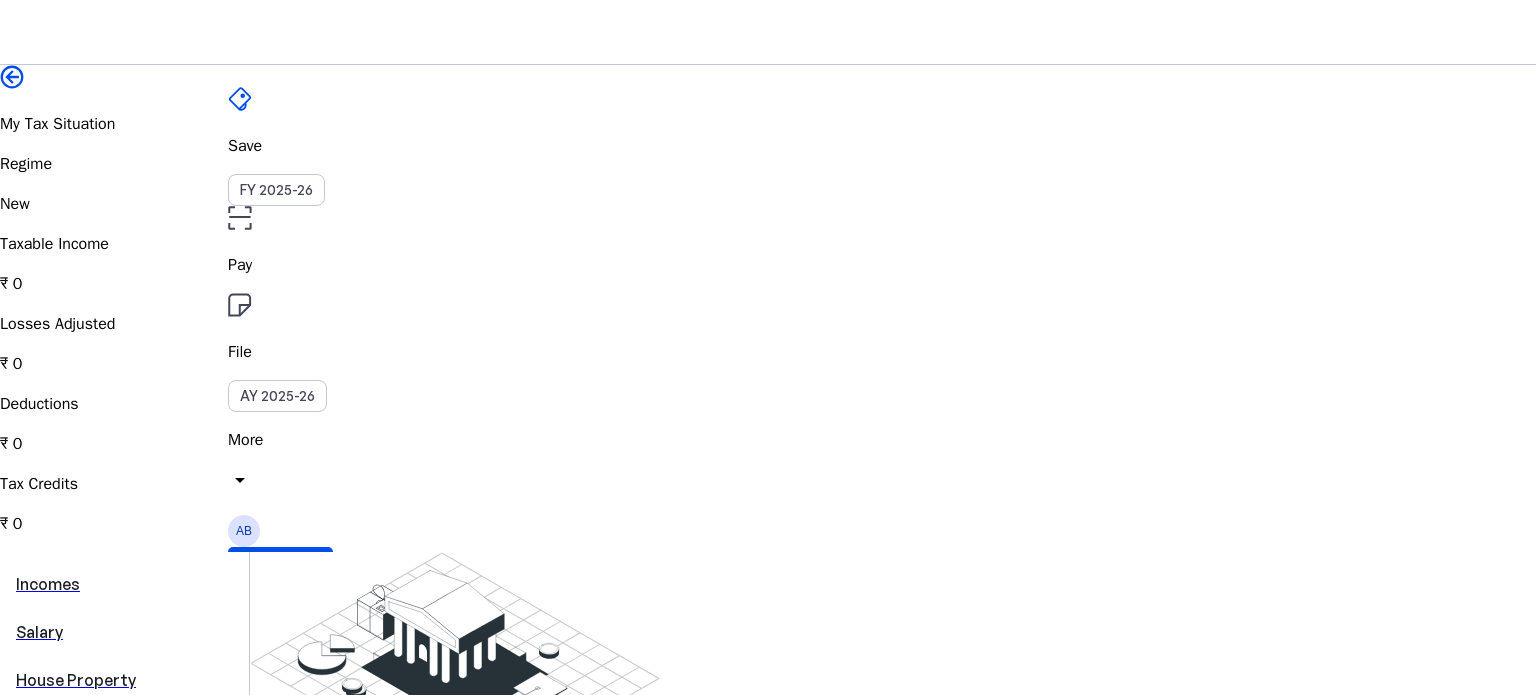 scroll, scrollTop: 300, scrollLeft: 0, axis: vertical 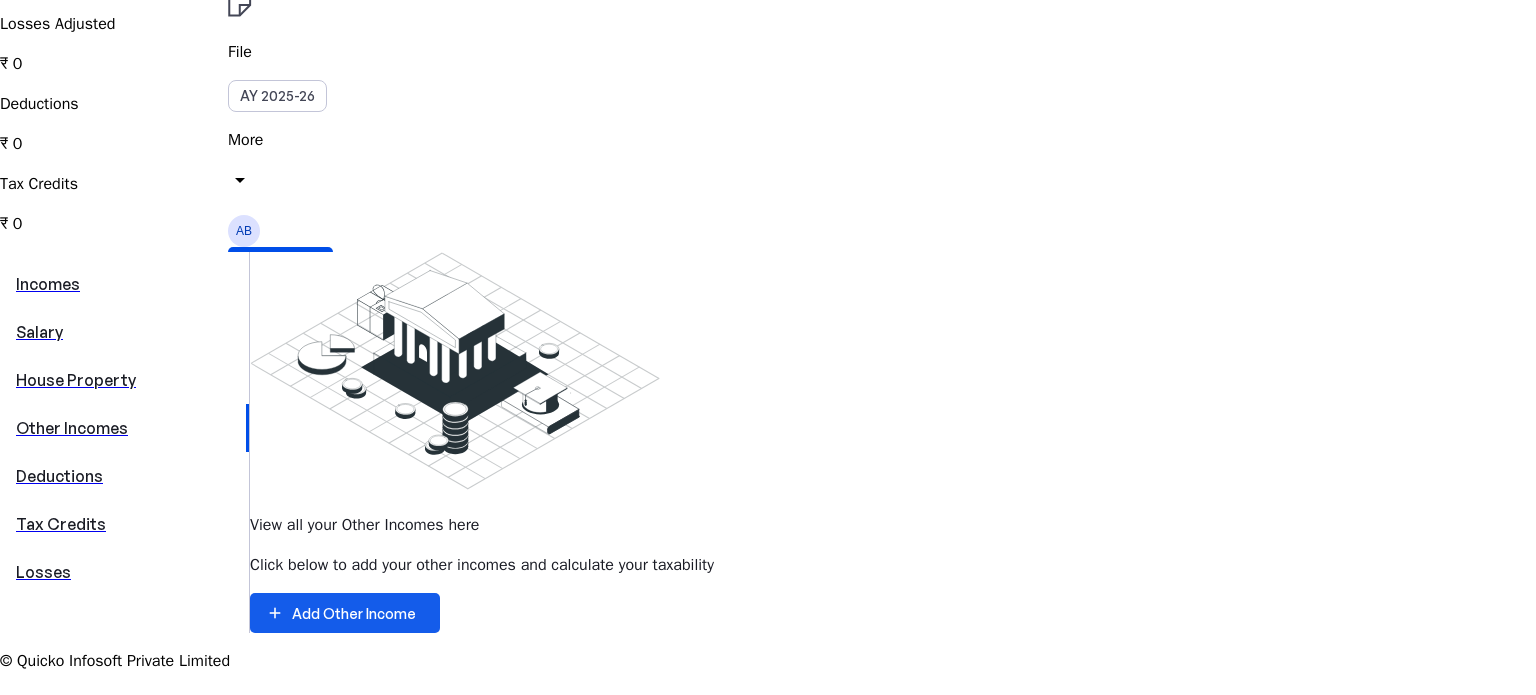 click on "Add Other Income" at bounding box center [354, 613] 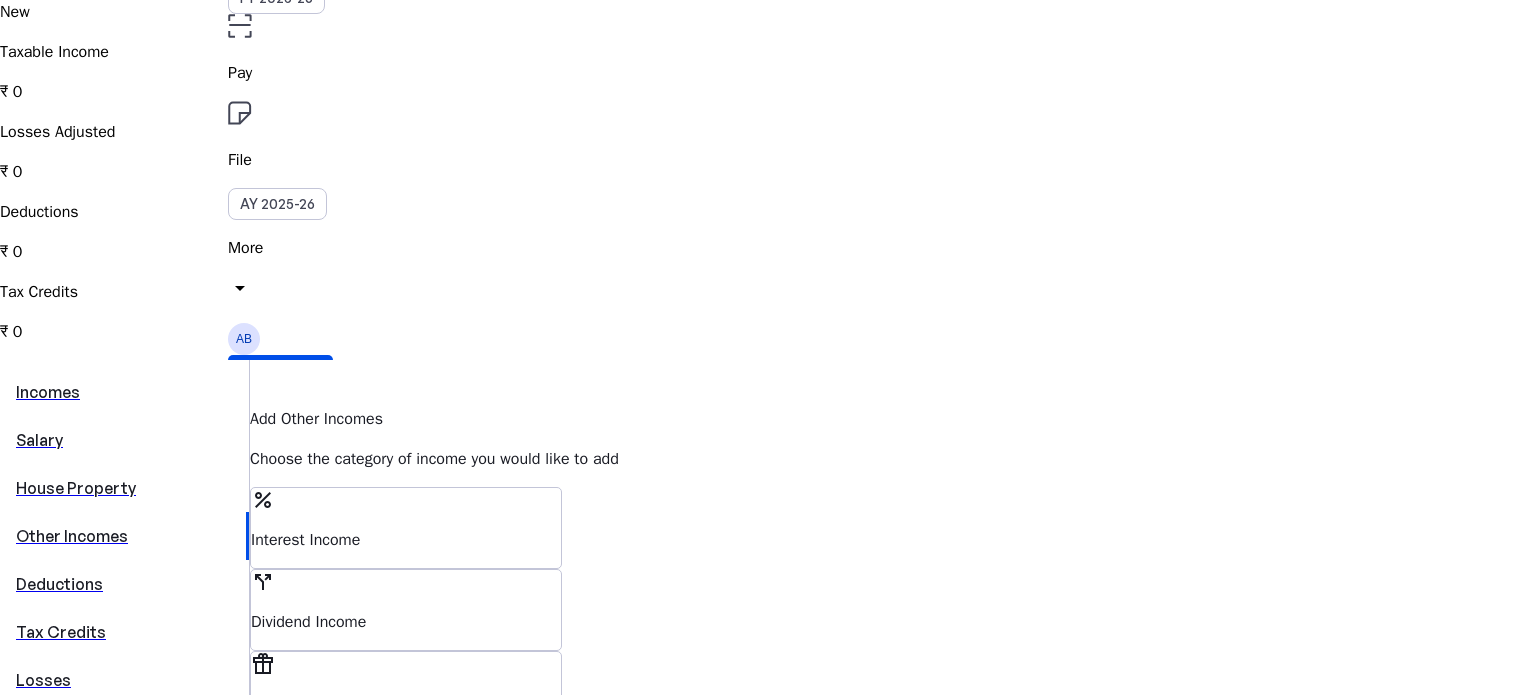 scroll, scrollTop: 200, scrollLeft: 0, axis: vertical 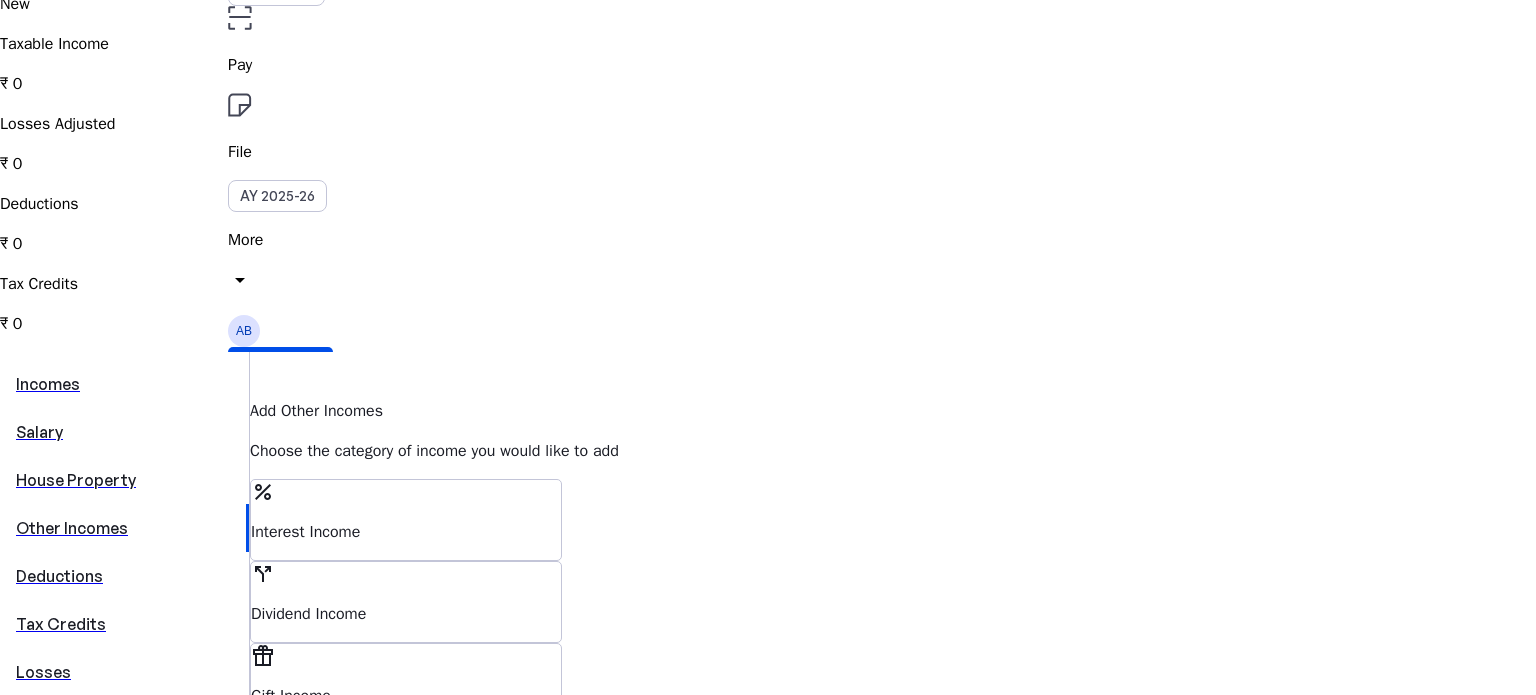 click on "Deductions" at bounding box center [124, 576] 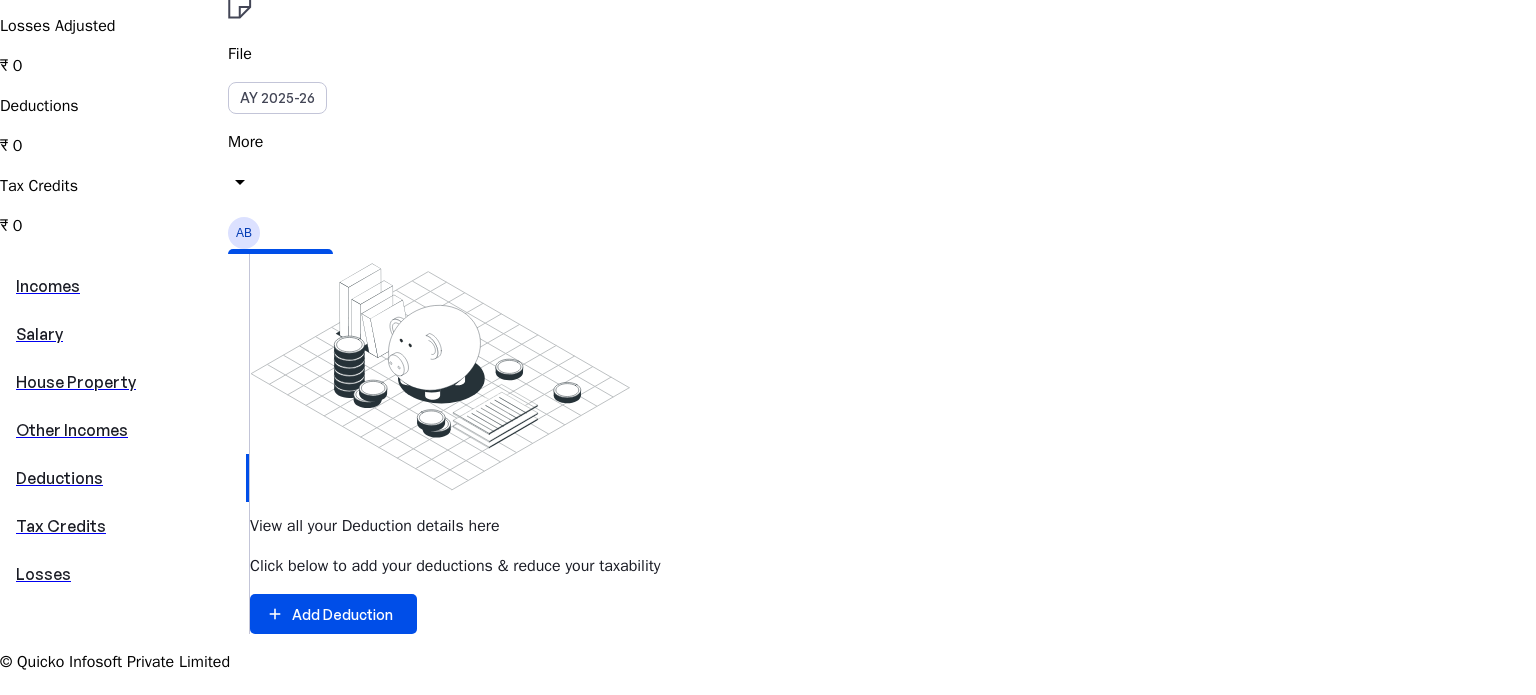 scroll, scrollTop: 300, scrollLeft: 0, axis: vertical 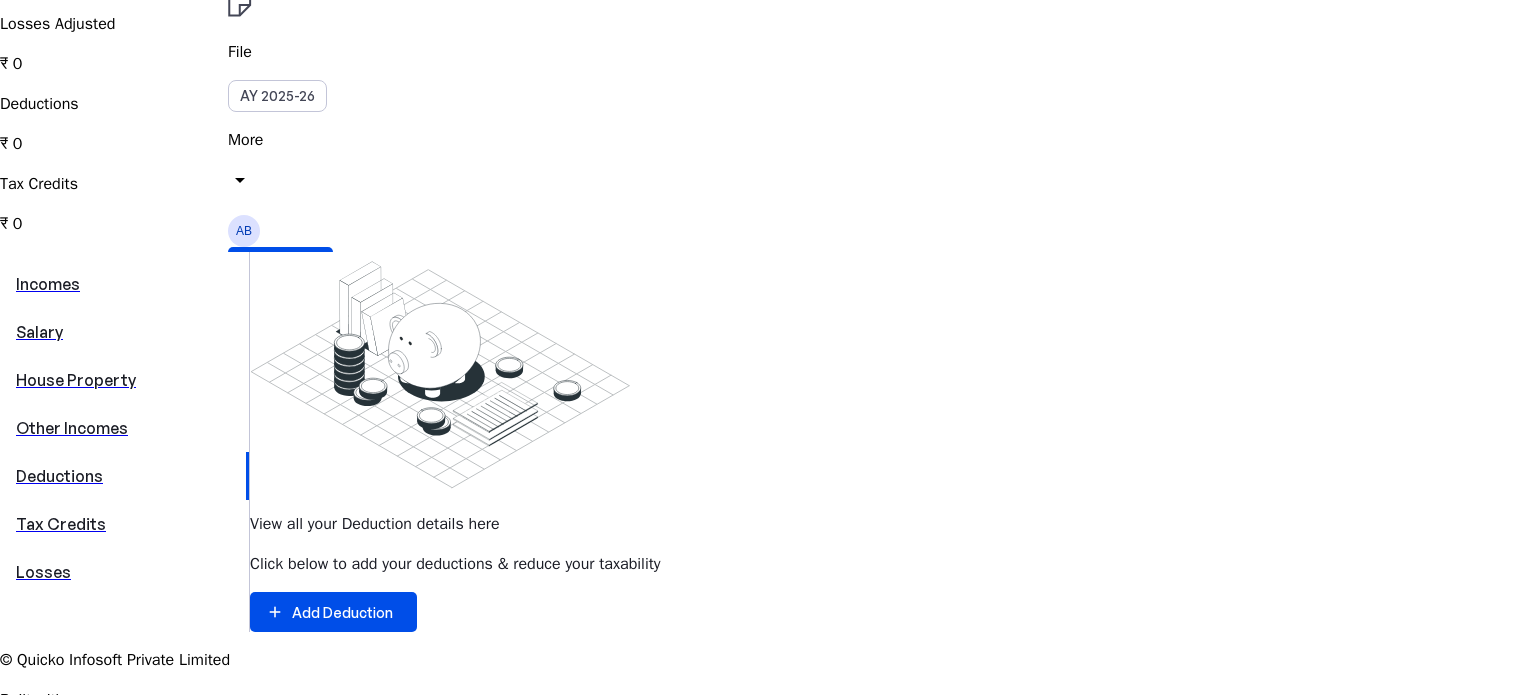 click on "Tax Credits" at bounding box center [124, 524] 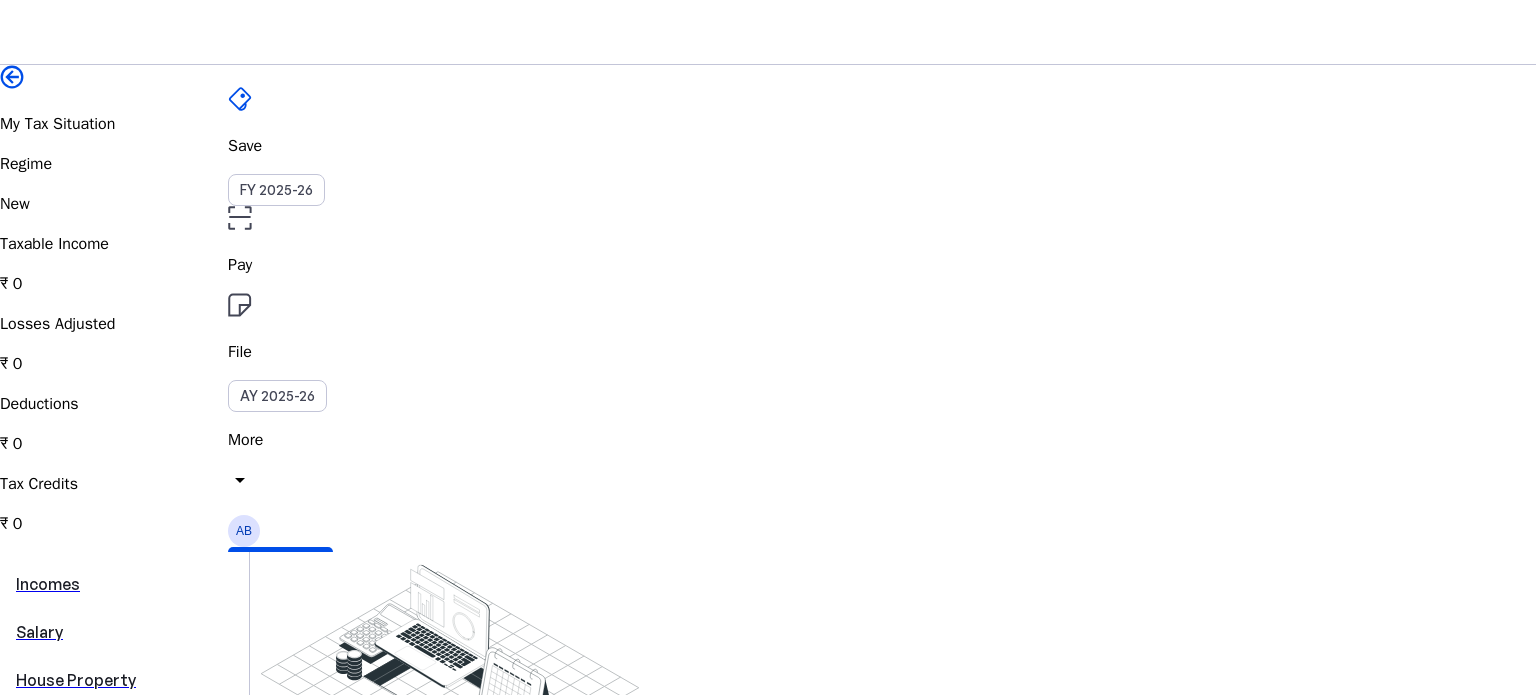 scroll, scrollTop: 400, scrollLeft: 0, axis: vertical 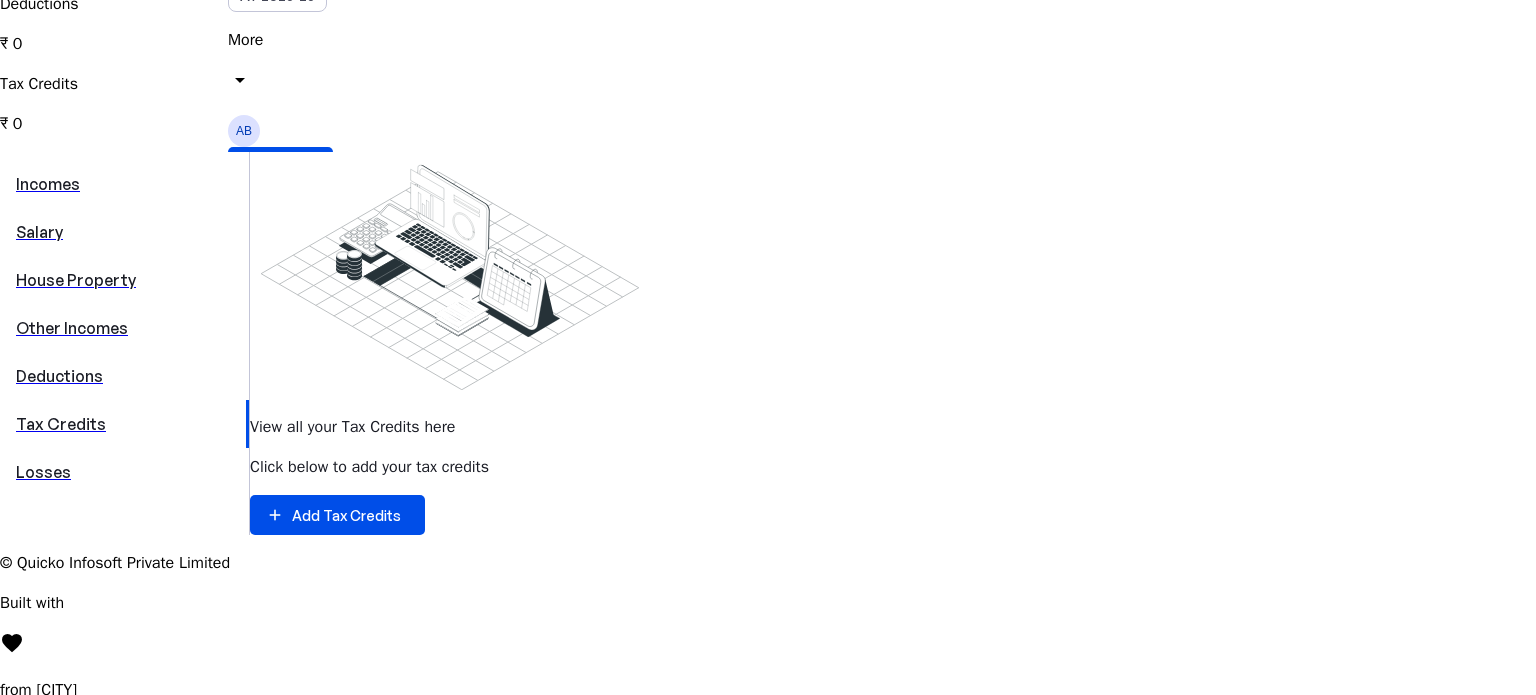 click on "Losses" at bounding box center (124, 472) 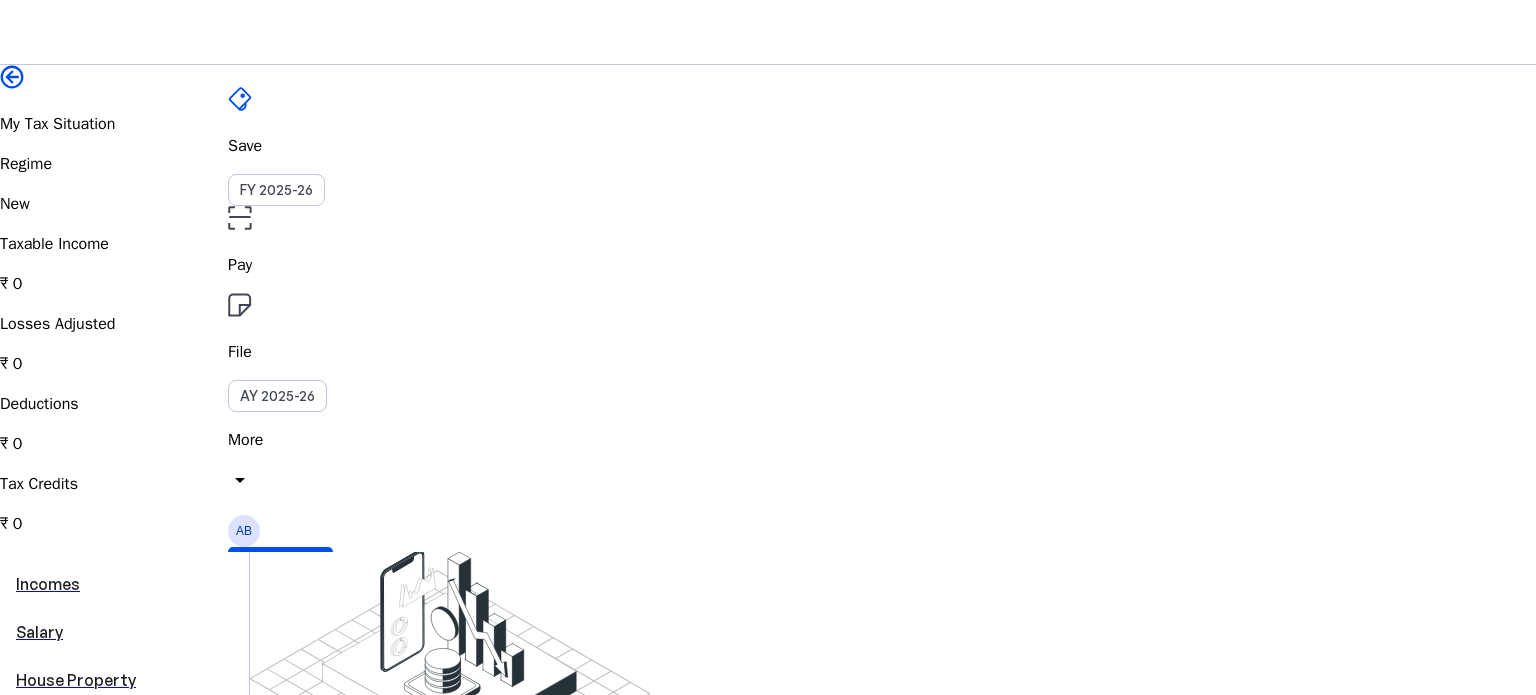 click on "Taxable Income ₹ 0" at bounding box center (768, 264) 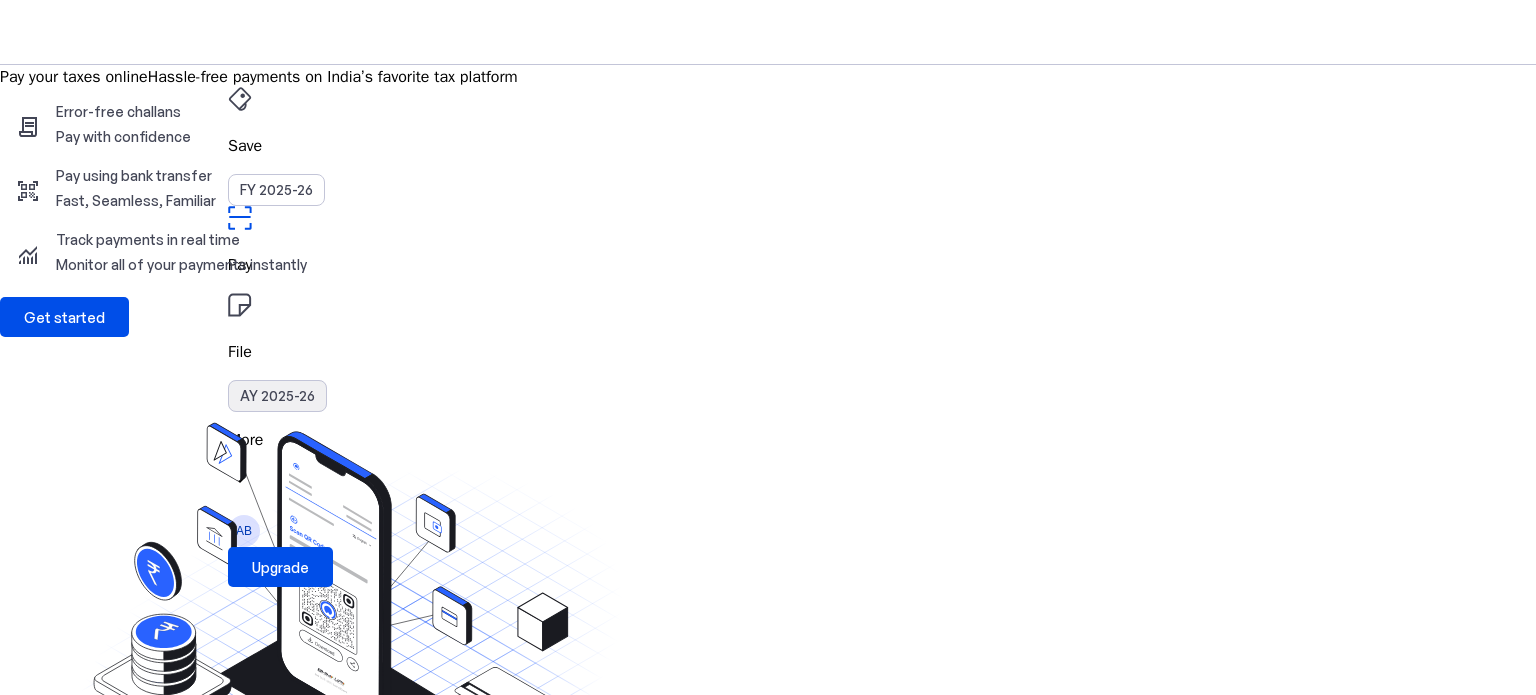 click on "AY 2025-26" at bounding box center (277, 396) 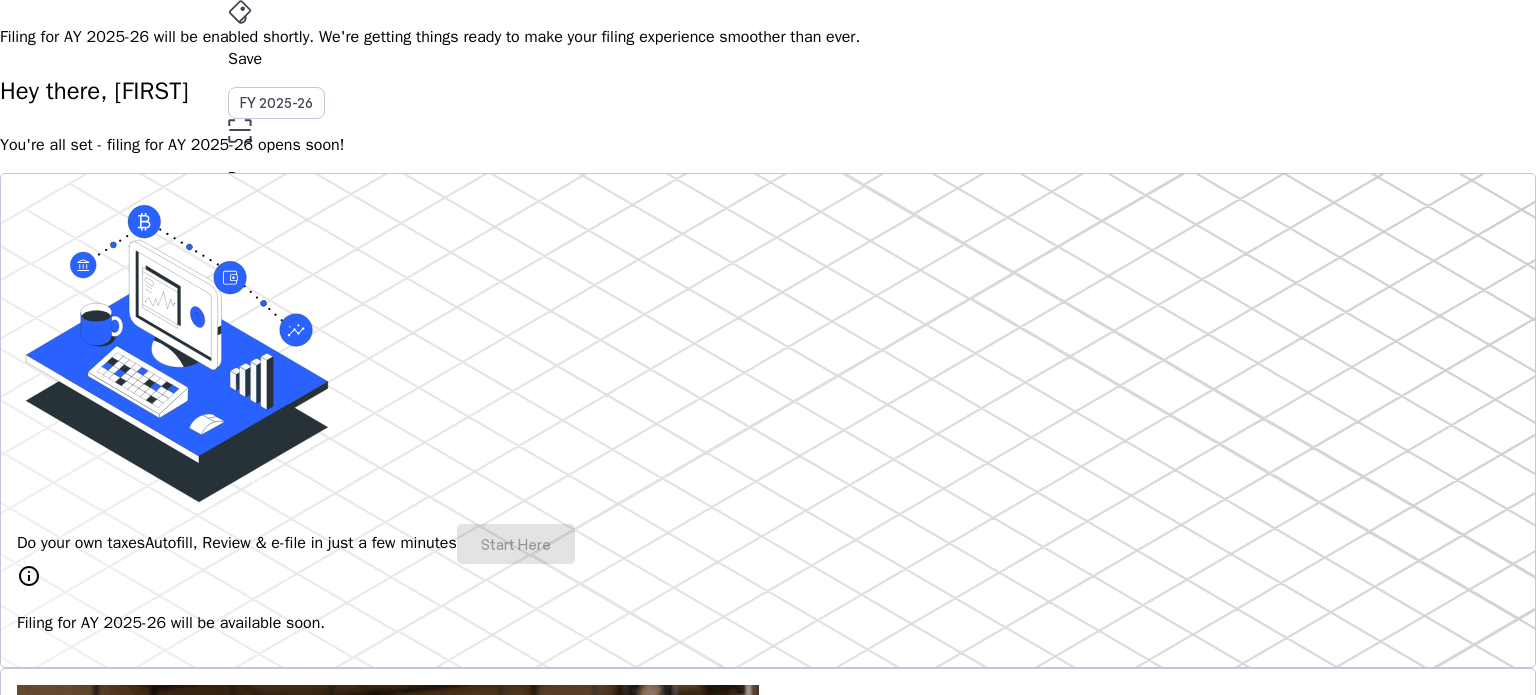 scroll, scrollTop: 200, scrollLeft: 0, axis: vertical 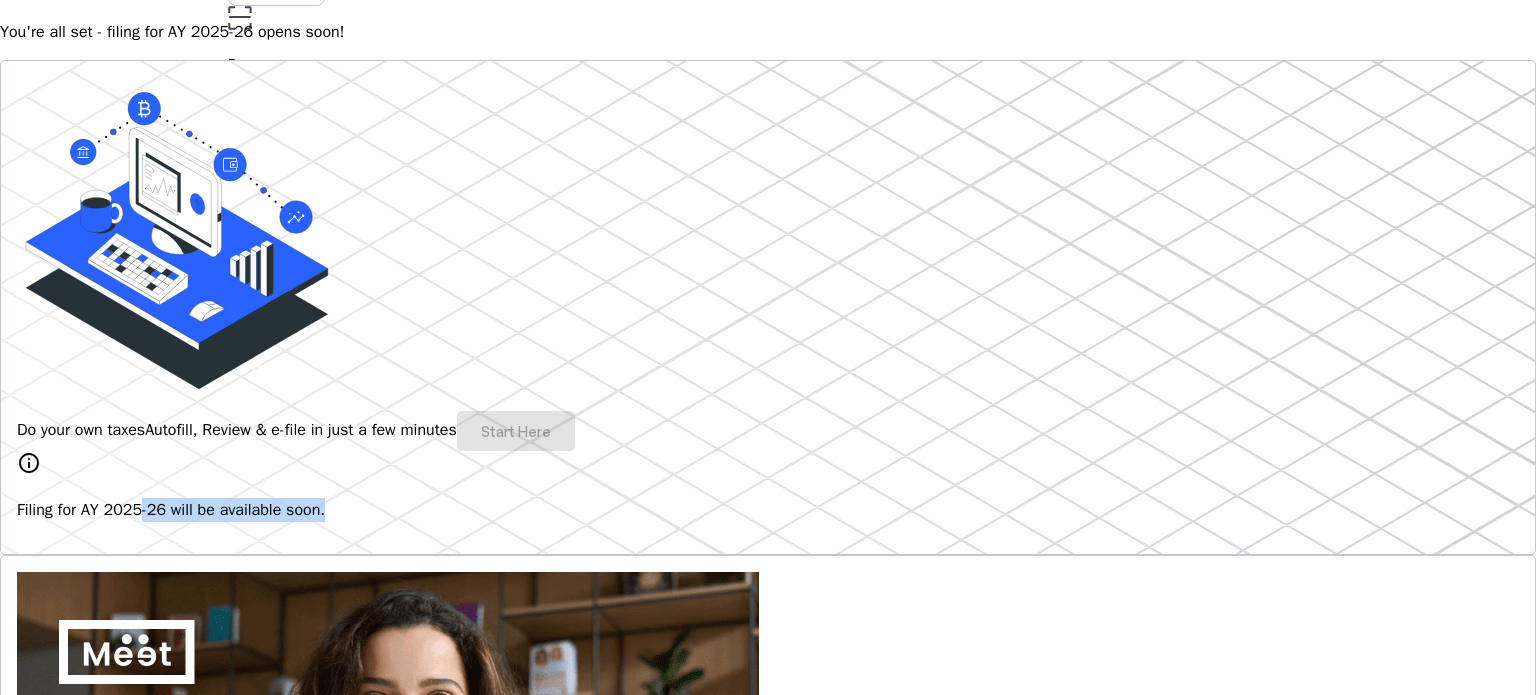 drag, startPoint x: 367, startPoint y: 515, endPoint x: 522, endPoint y: 503, distance: 155.46382 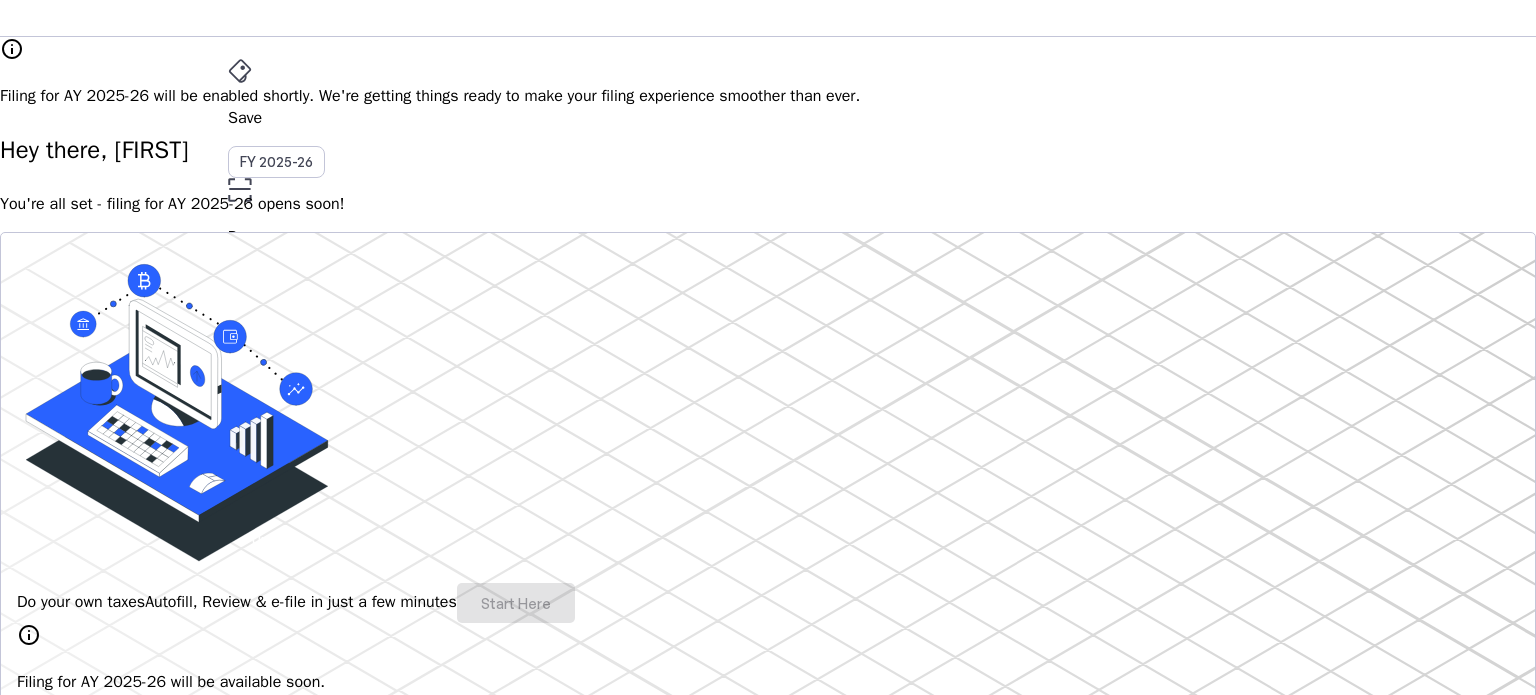 scroll, scrollTop: 0, scrollLeft: 0, axis: both 